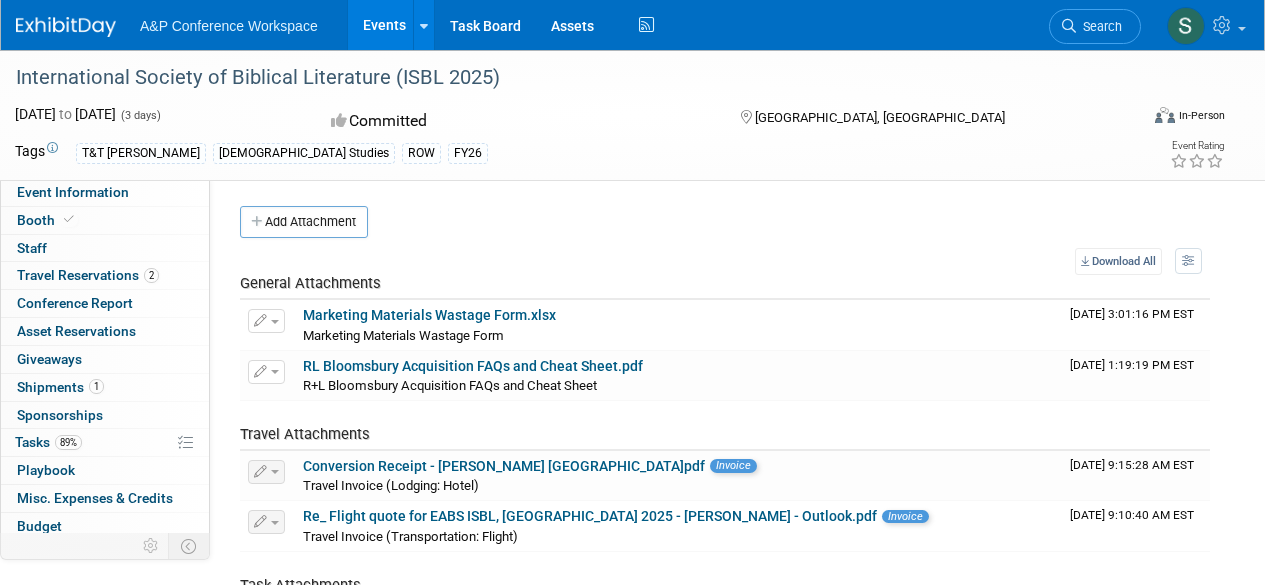 scroll, scrollTop: 0, scrollLeft: 0, axis: both 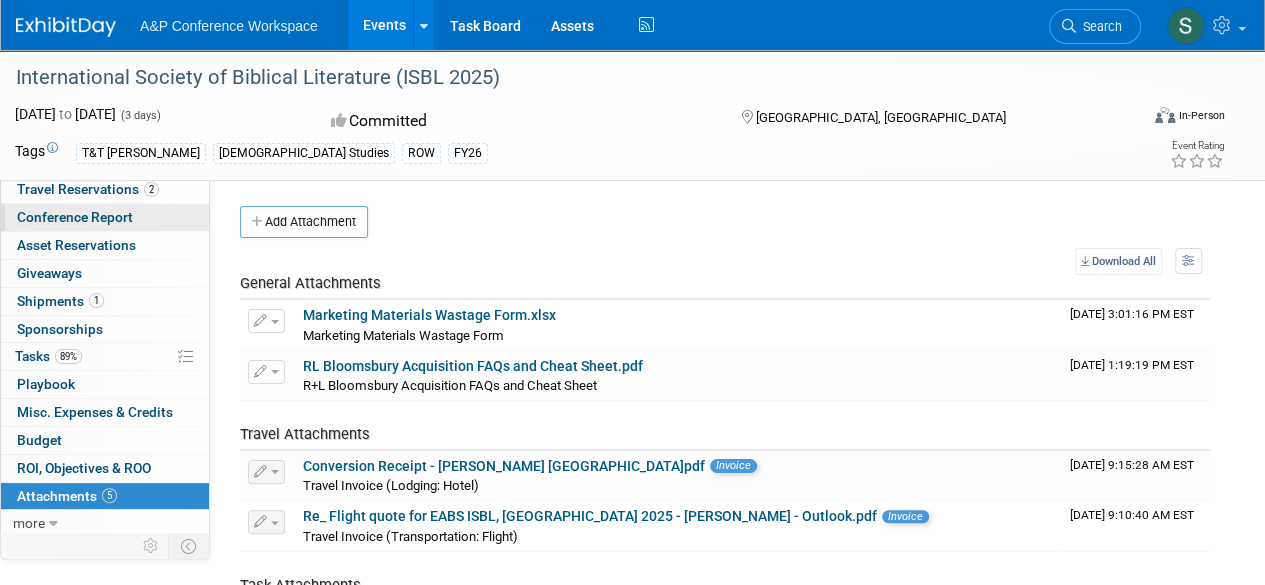 click on "Conference Report" at bounding box center [75, 217] 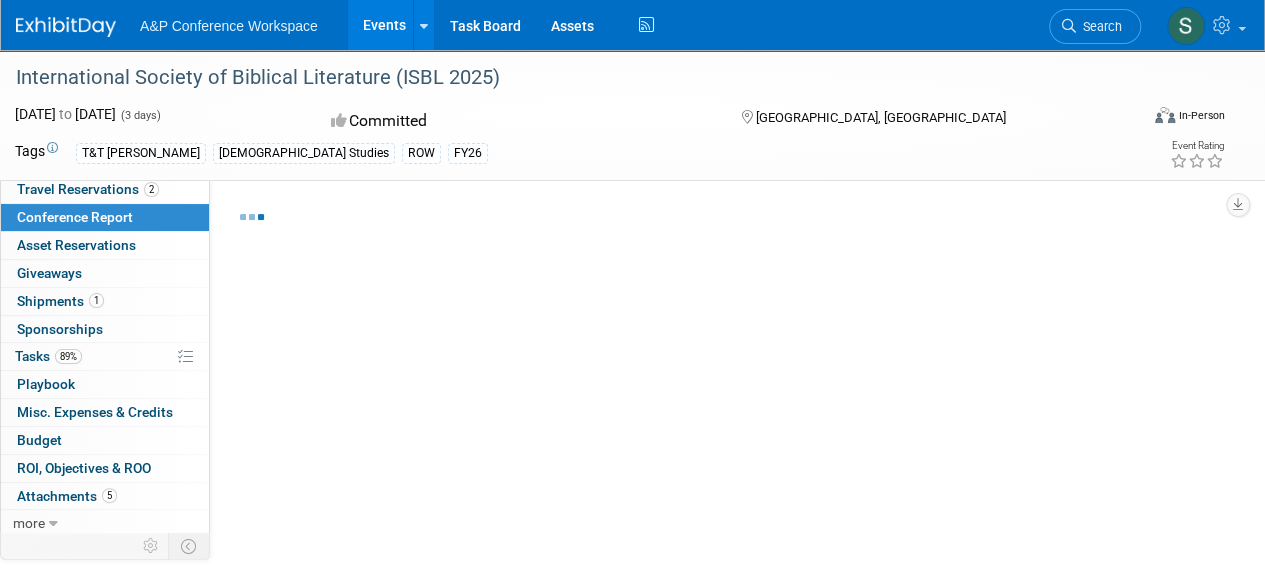 select on "NO" 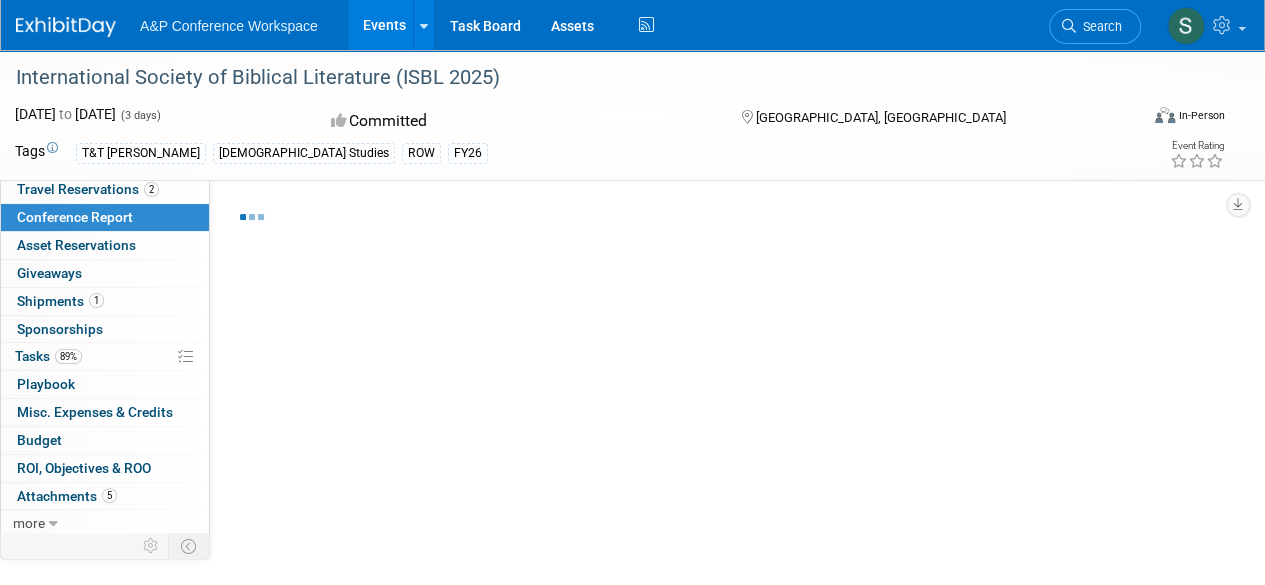 select on "YES" 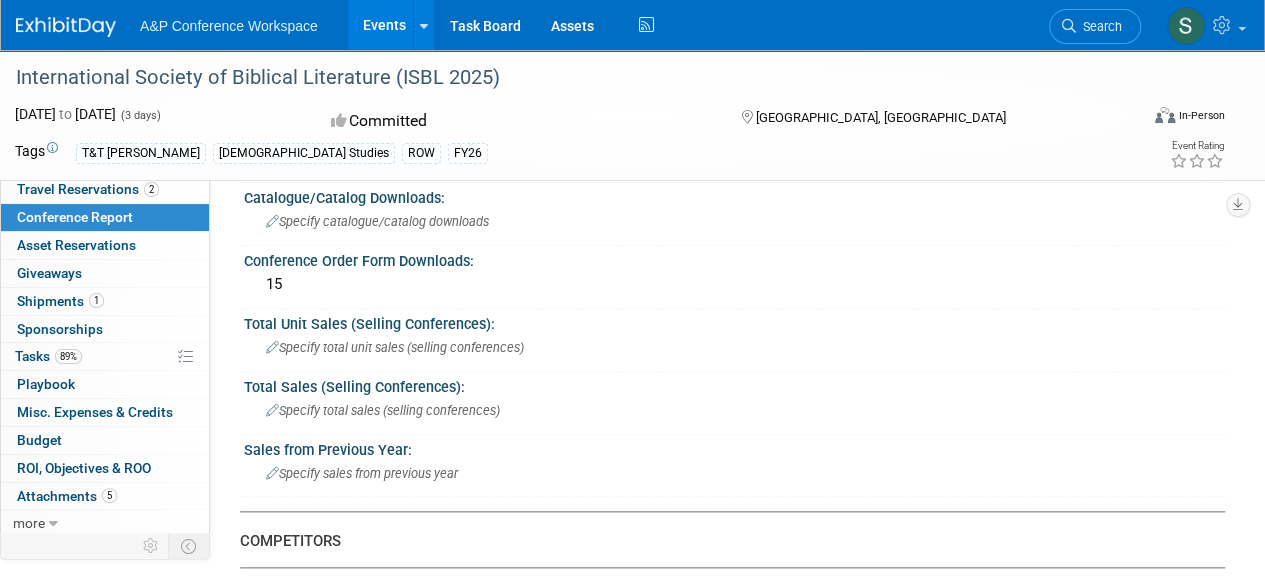 scroll, scrollTop: 900, scrollLeft: 0, axis: vertical 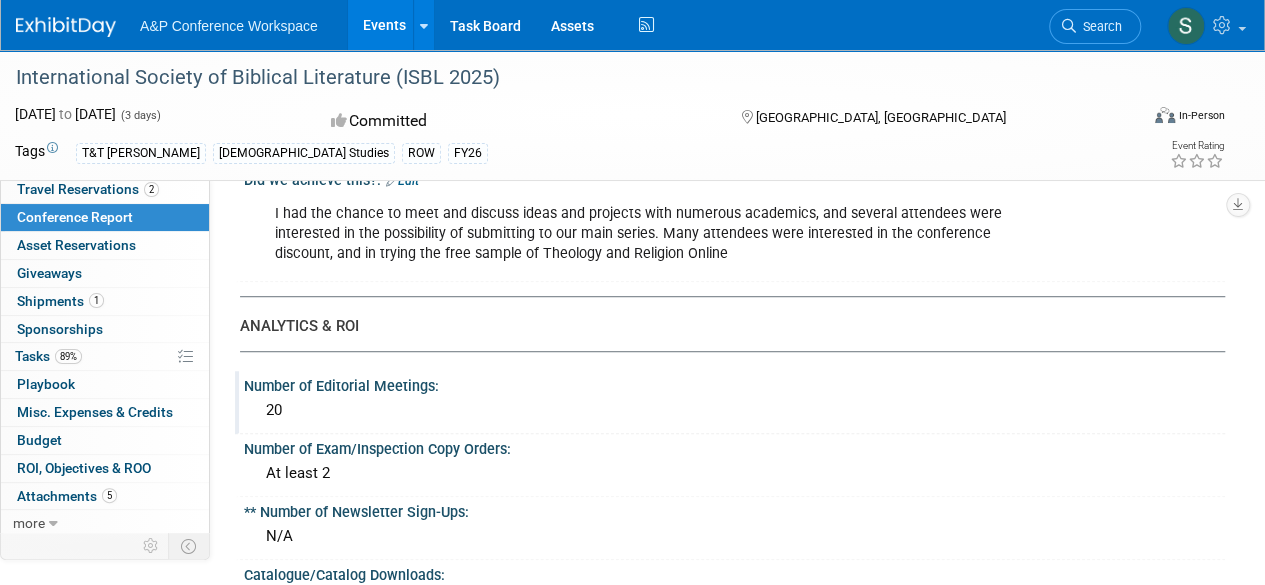 click on "Number of Editorial Meetings:" at bounding box center (734, 383) 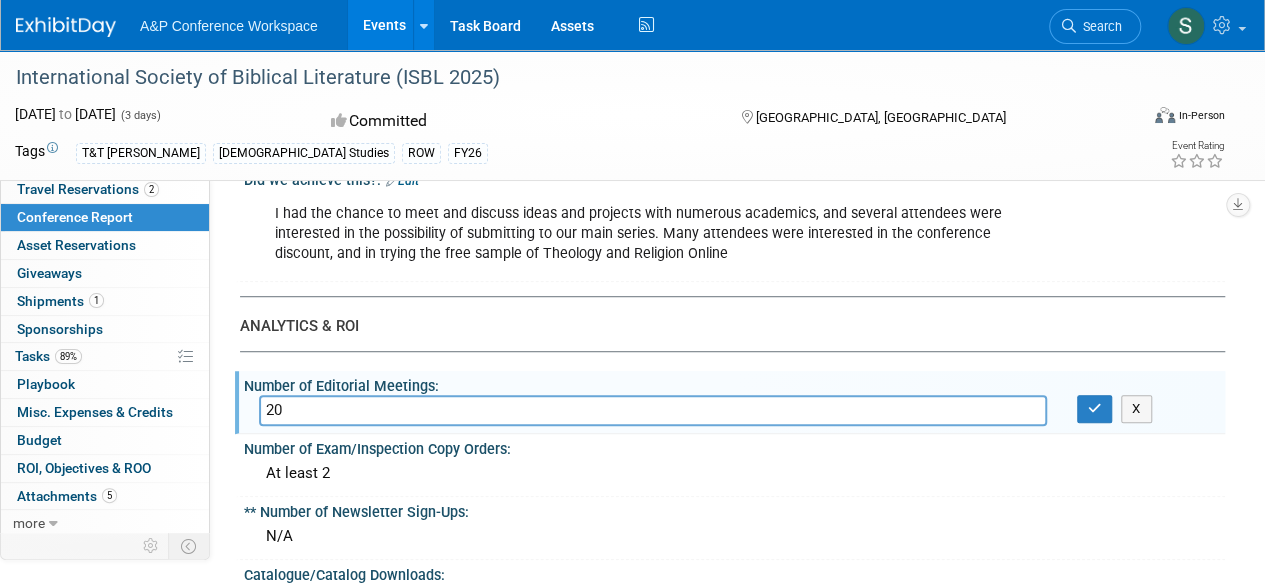 click on "20" at bounding box center (653, 410) 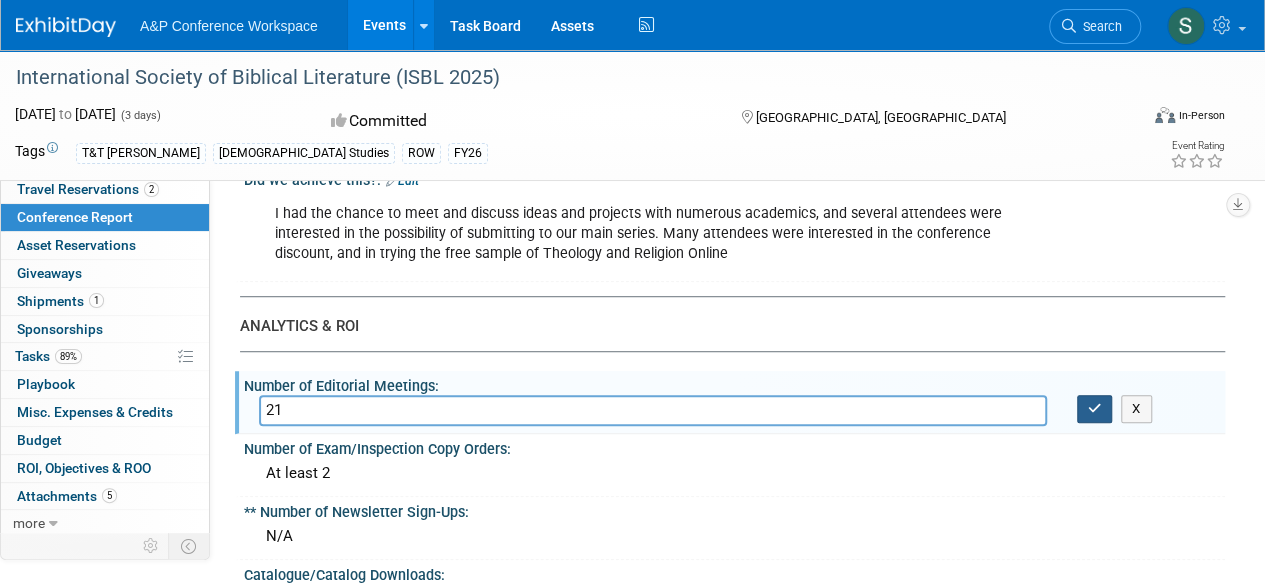 type on "21" 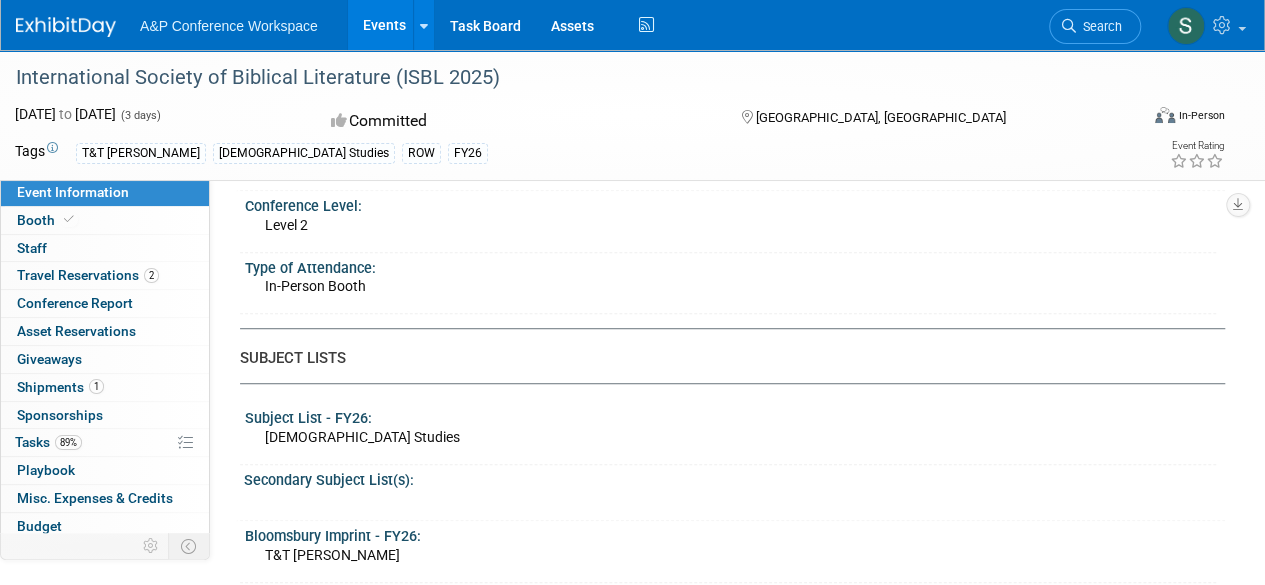 scroll, scrollTop: 500, scrollLeft: 0, axis: vertical 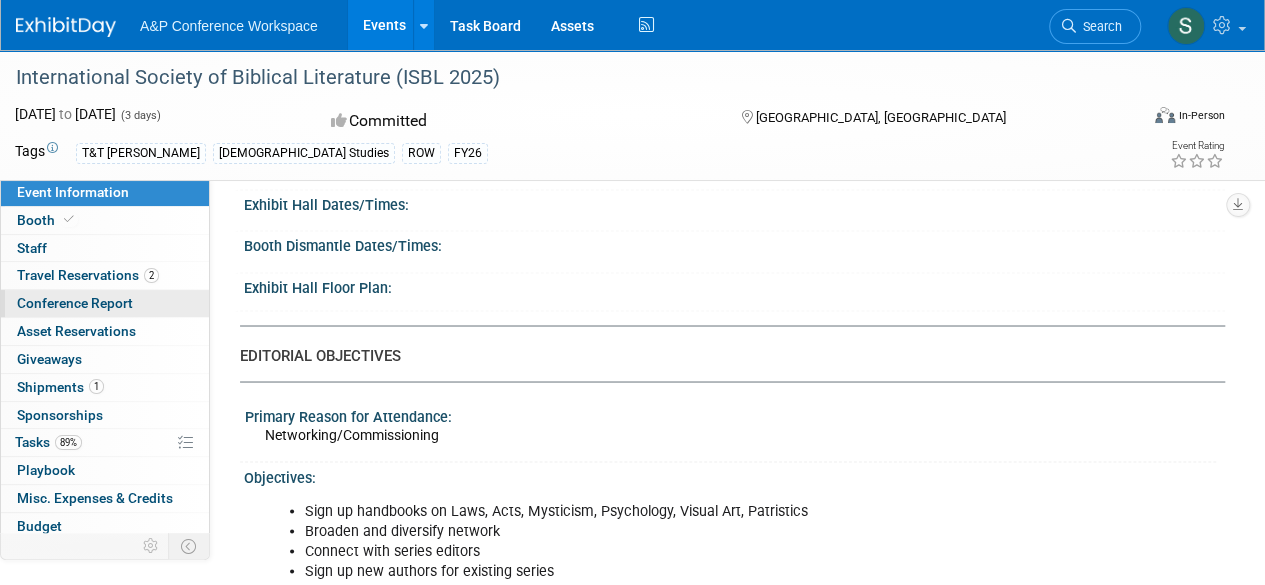 click on "Conference Report" at bounding box center [75, 303] 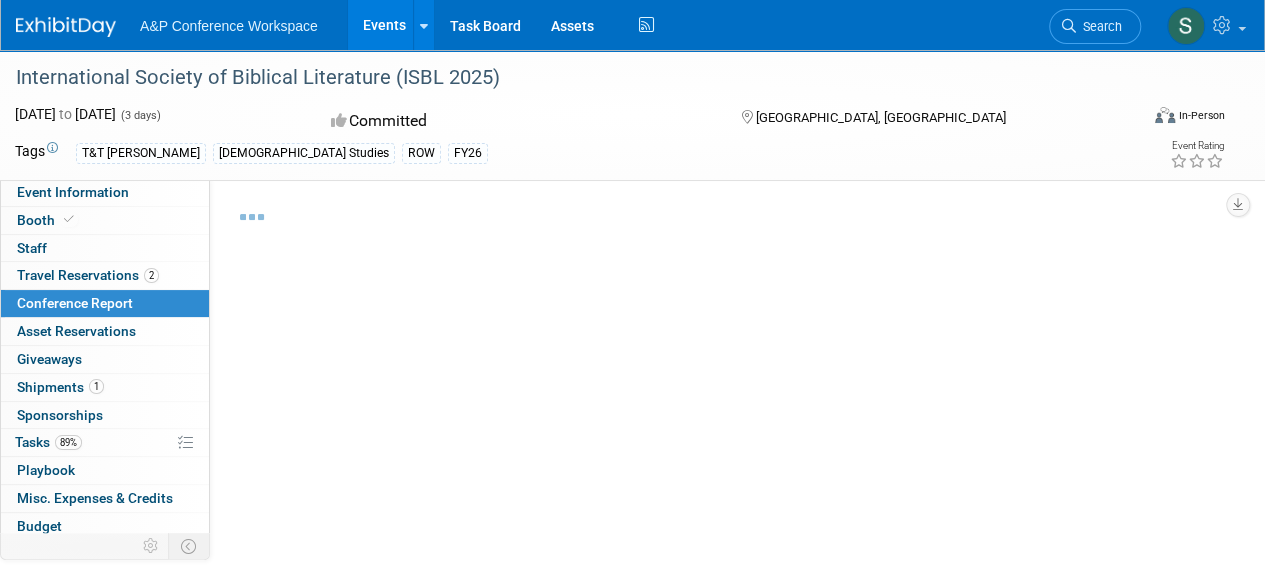 select on "NO" 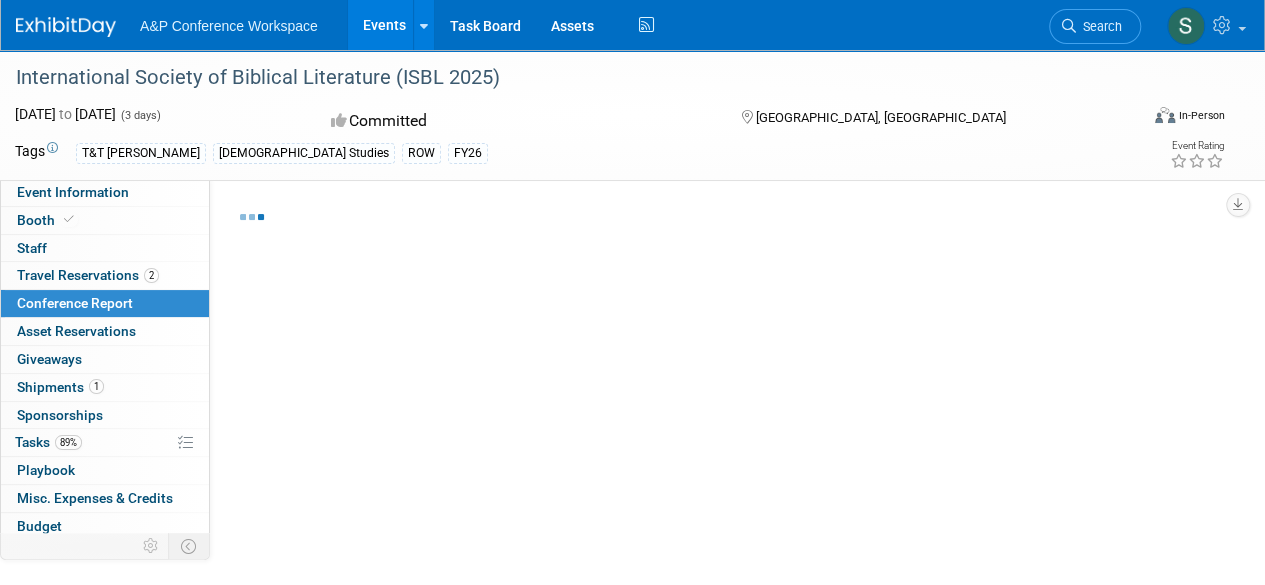 select on "YES" 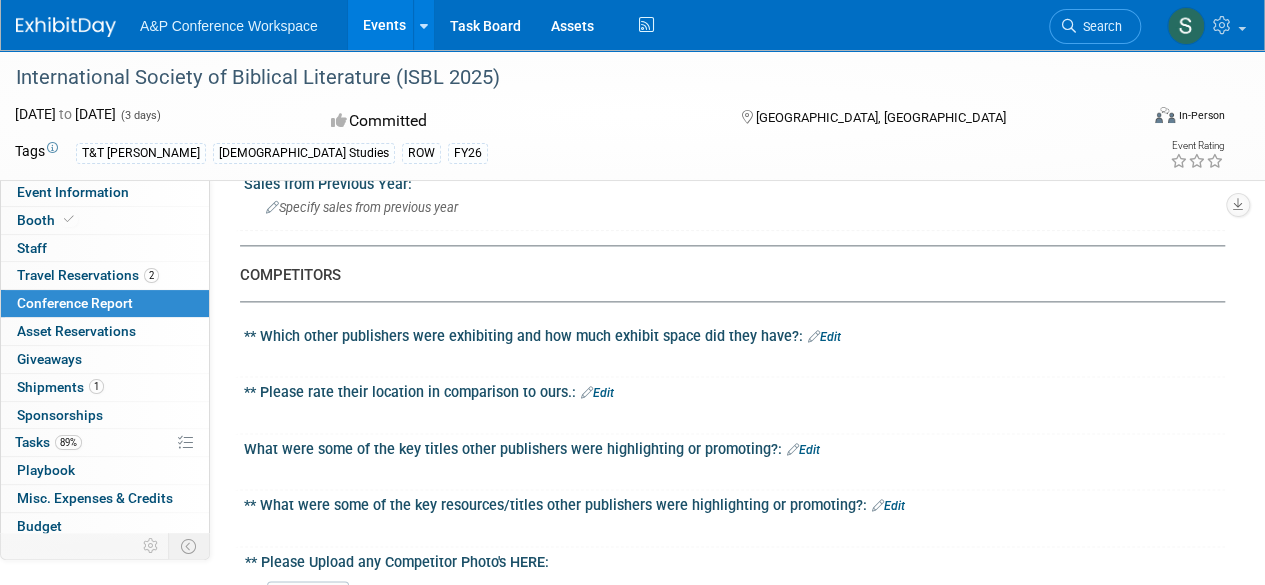 scroll, scrollTop: 1200, scrollLeft: 0, axis: vertical 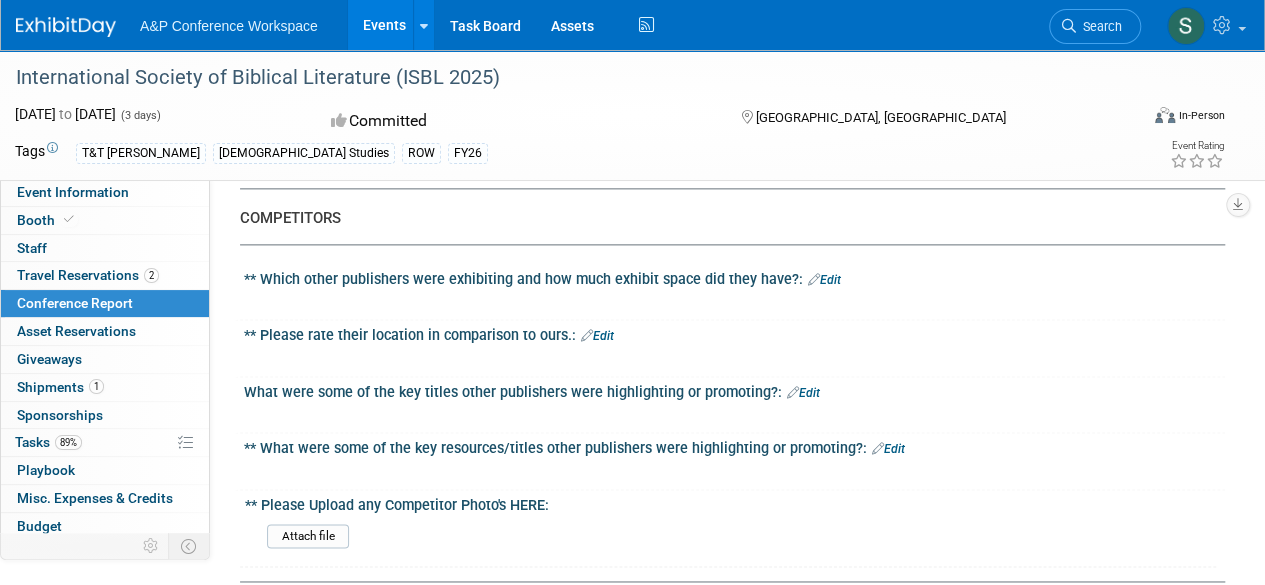 click on "Edit" at bounding box center (824, 280) 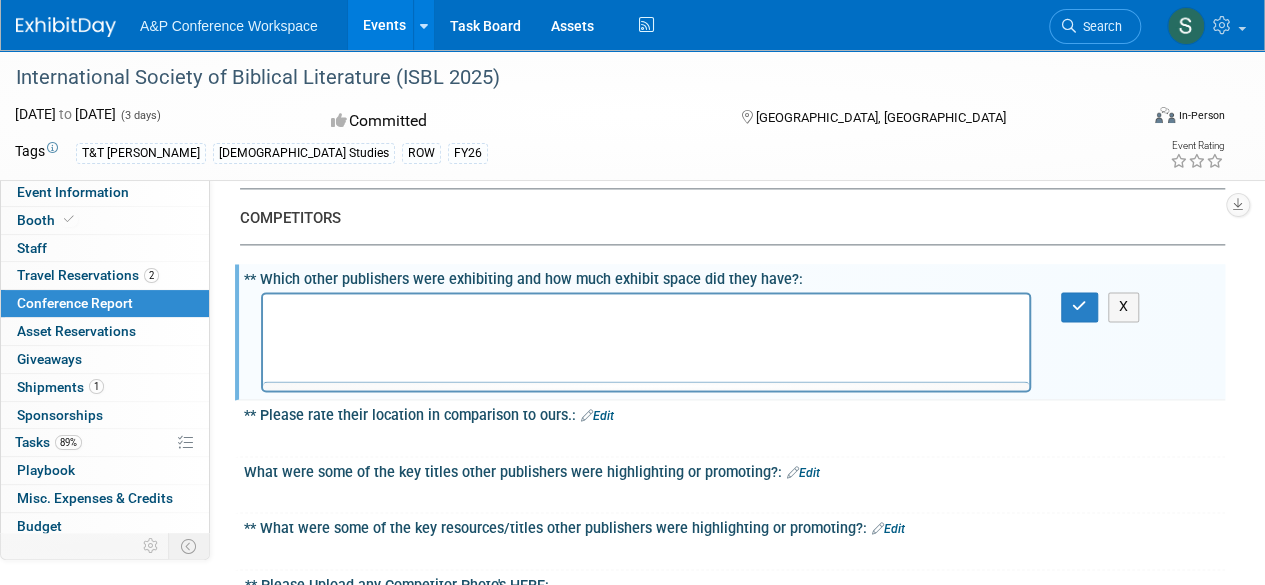 scroll, scrollTop: 0, scrollLeft: 0, axis: both 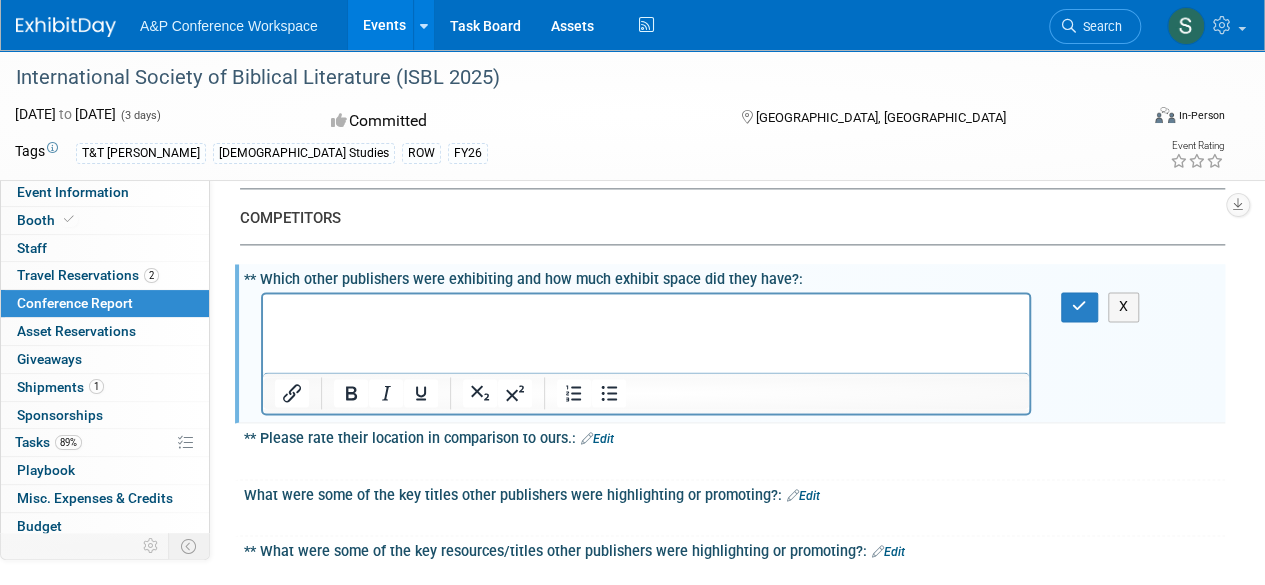 type 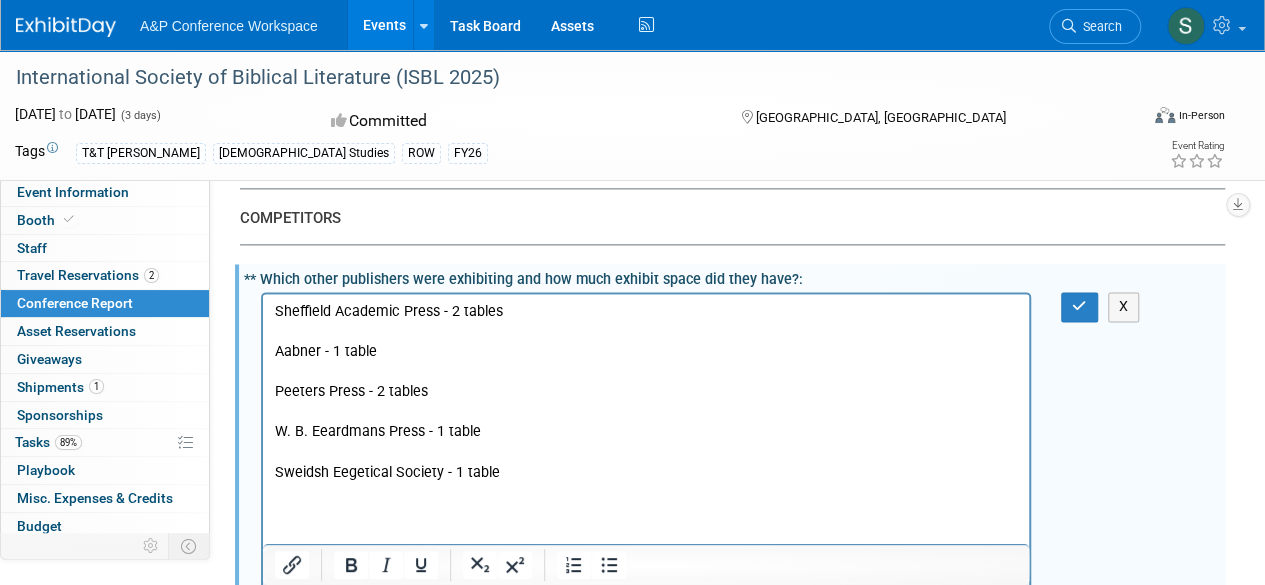click on "Sweidsh Eegetical Society - 1 table" at bounding box center [646, 473] 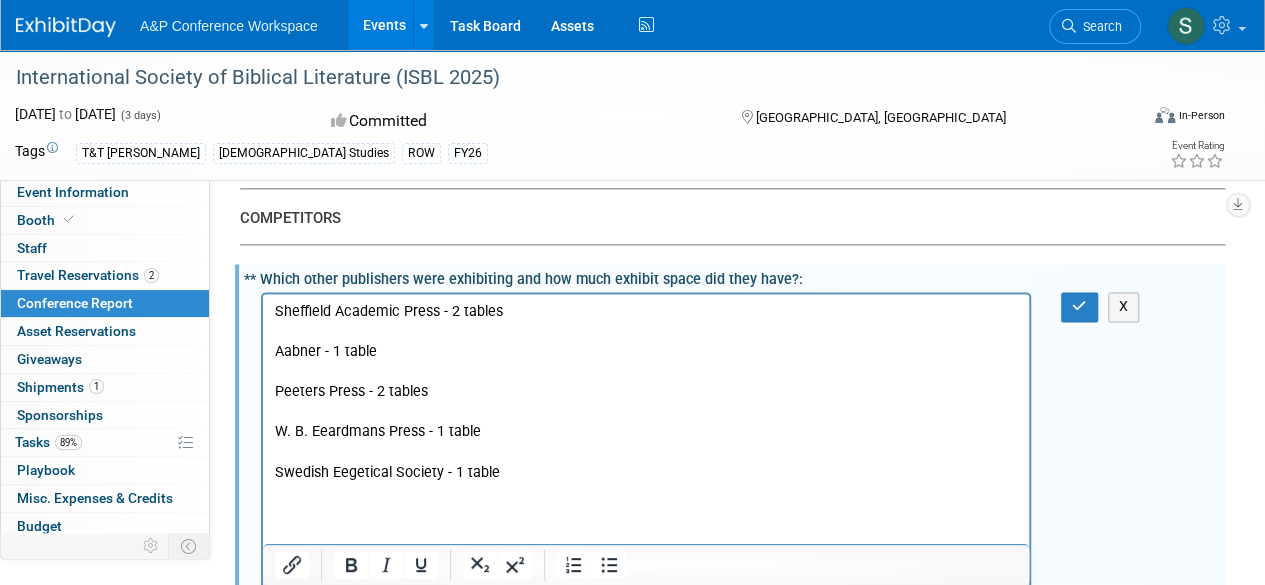 click at bounding box center [646, 513] 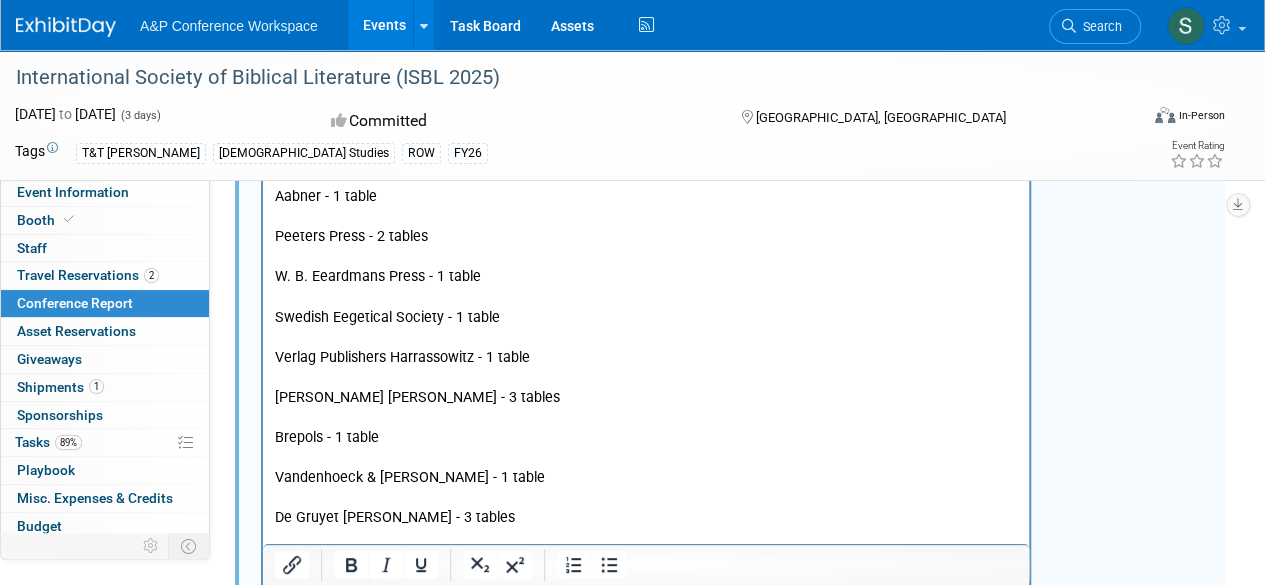 scroll, scrollTop: 1375, scrollLeft: 0, axis: vertical 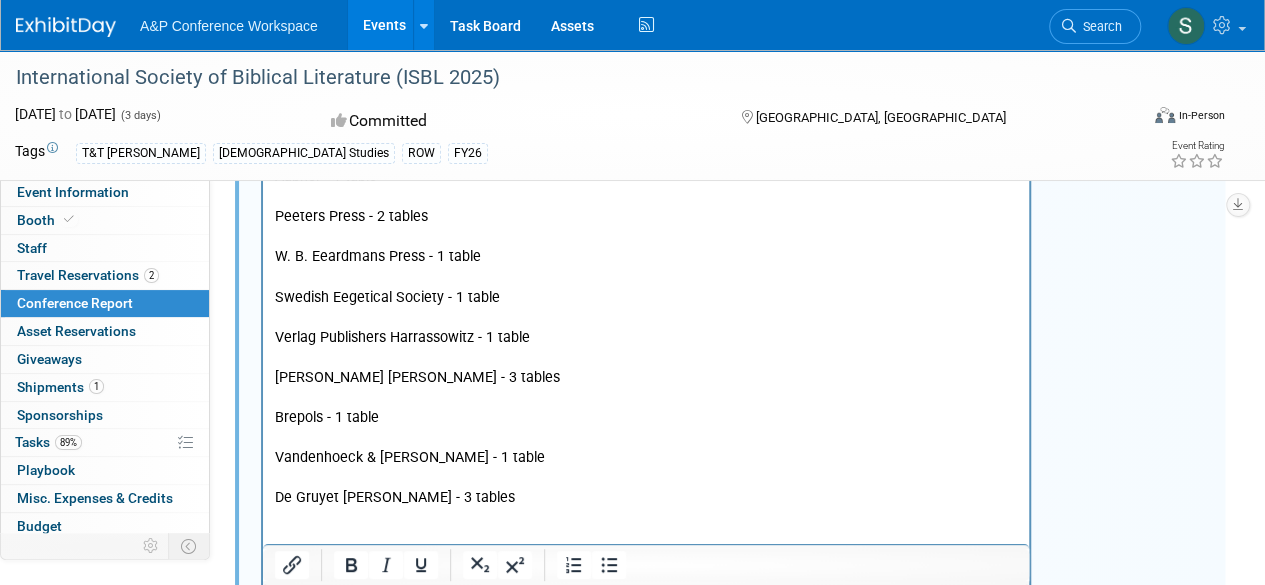 click on "De Gruyet Brill - 3 tables" at bounding box center (646, 498) 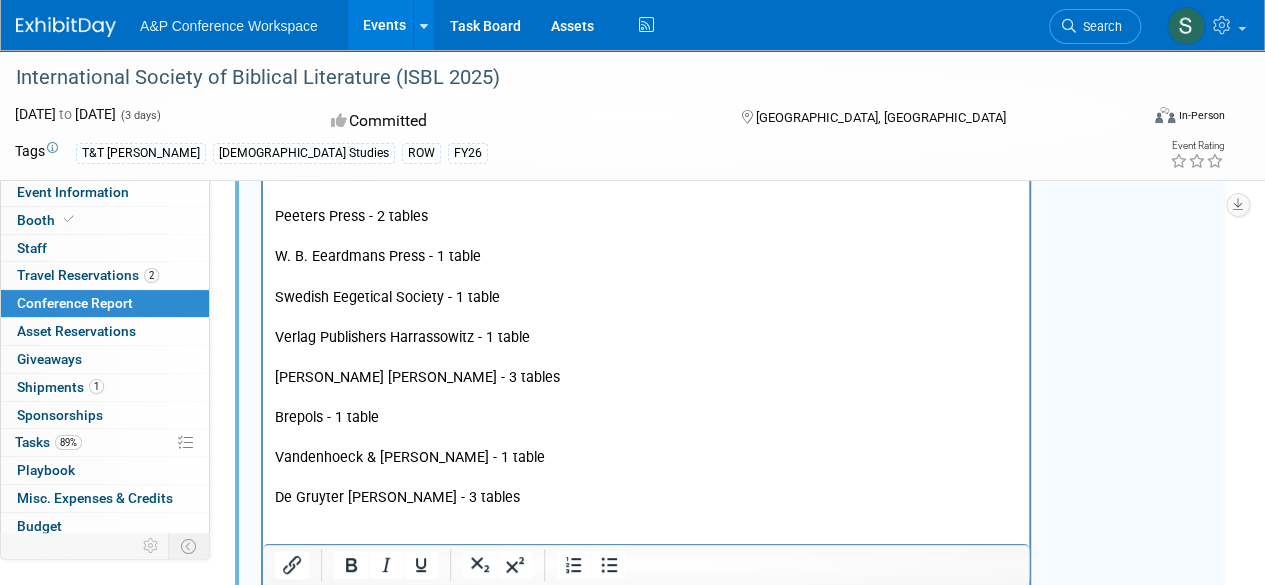 click at bounding box center (646, 539) 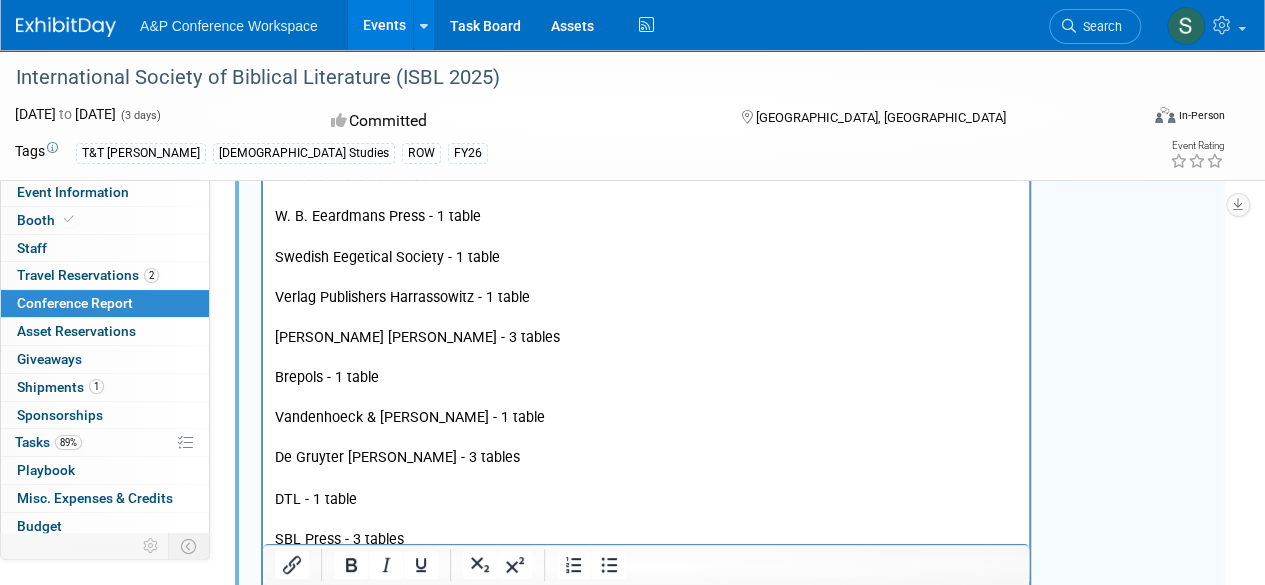 scroll, scrollTop: 1115, scrollLeft: 0, axis: vertical 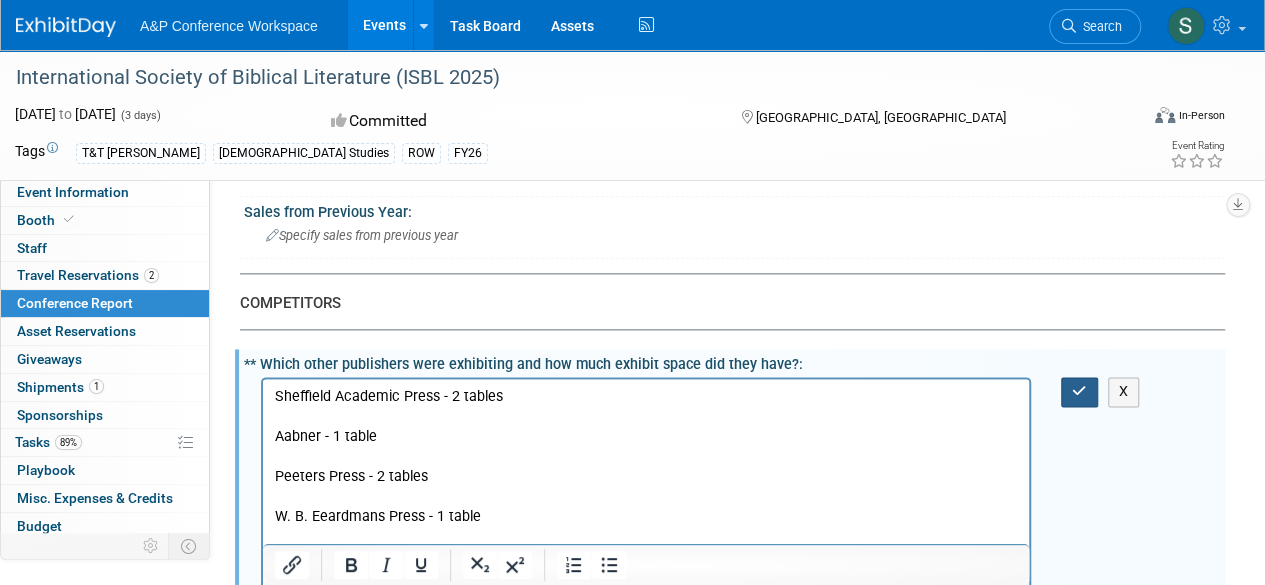 click at bounding box center (1079, 391) 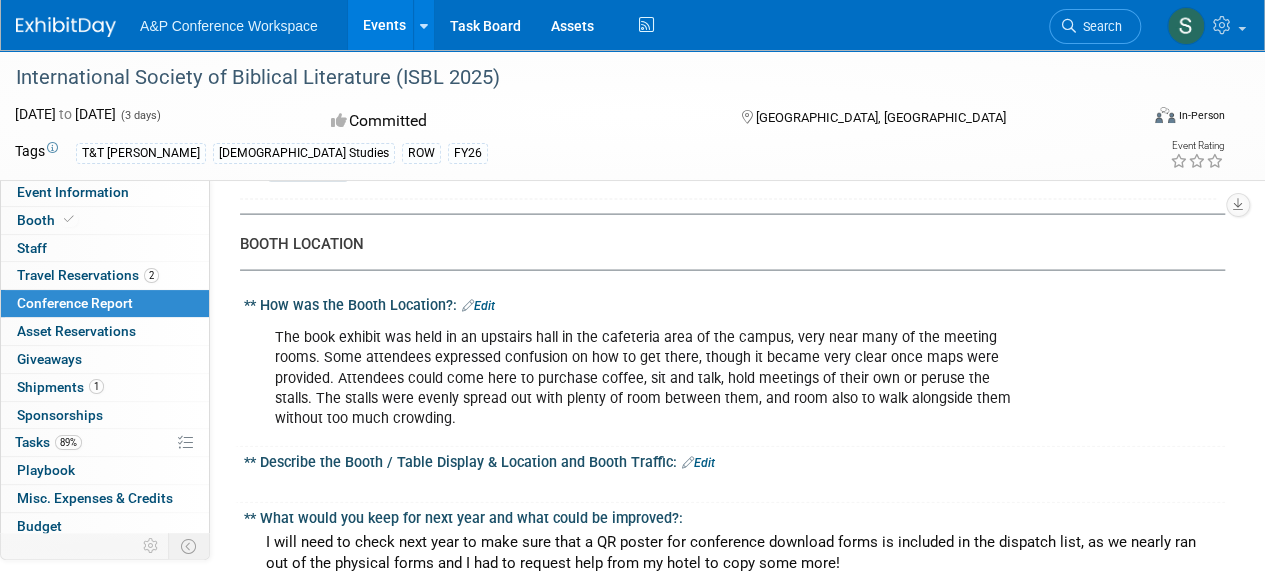 scroll, scrollTop: 2200, scrollLeft: 0, axis: vertical 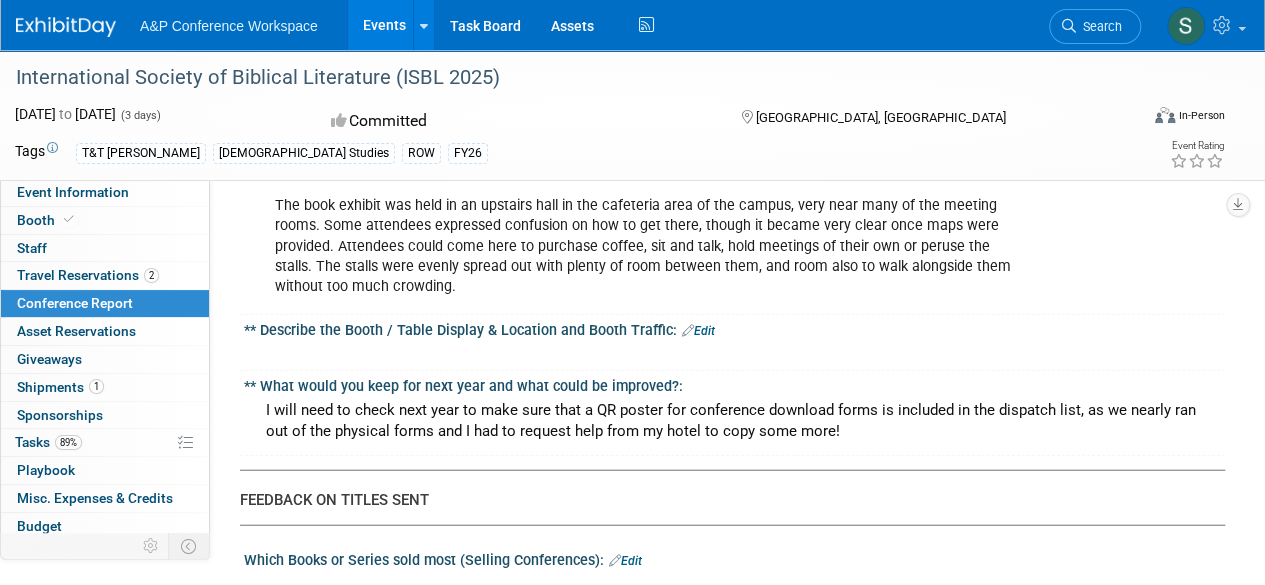 click on "Edit" at bounding box center (698, 331) 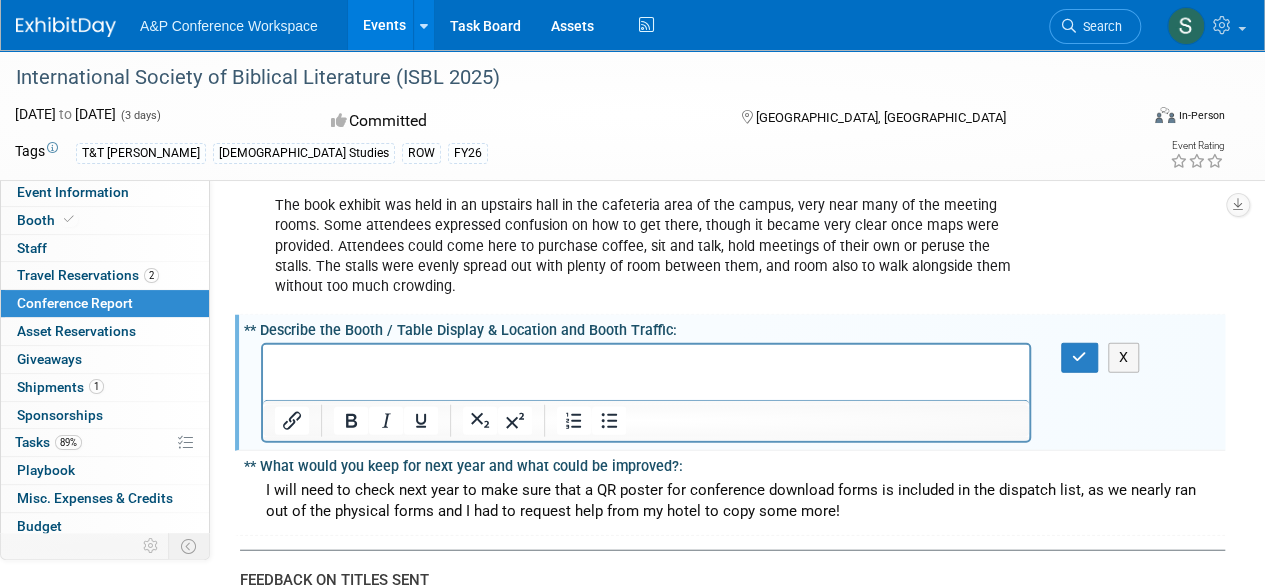 scroll, scrollTop: 0, scrollLeft: 0, axis: both 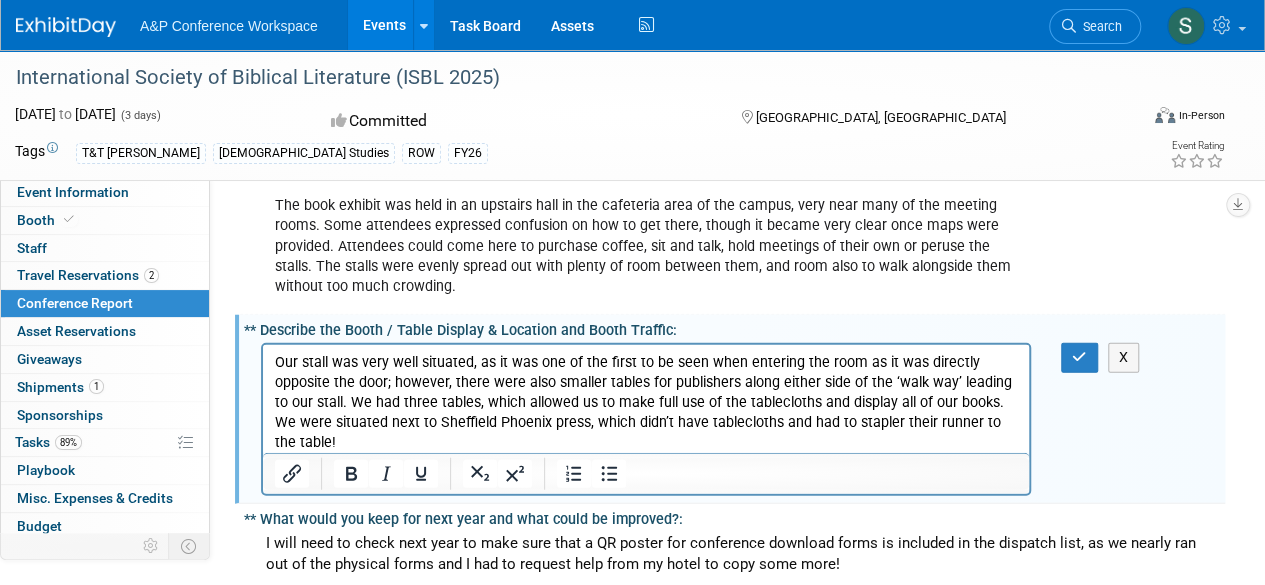 click on "X" at bounding box center (734, 418) 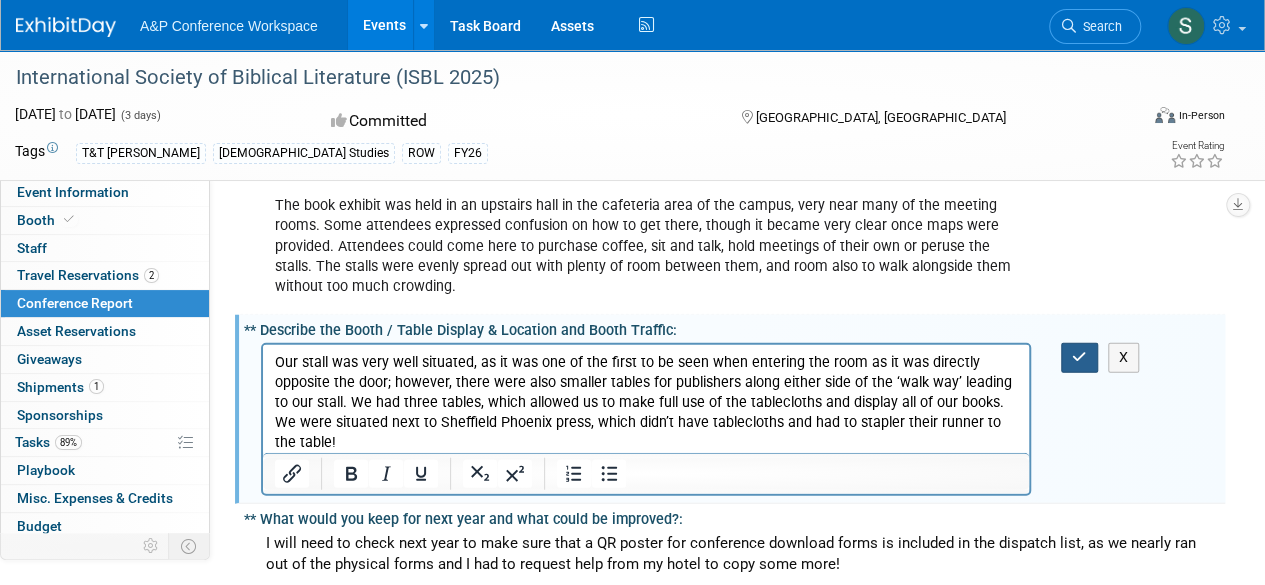 click at bounding box center (1079, 357) 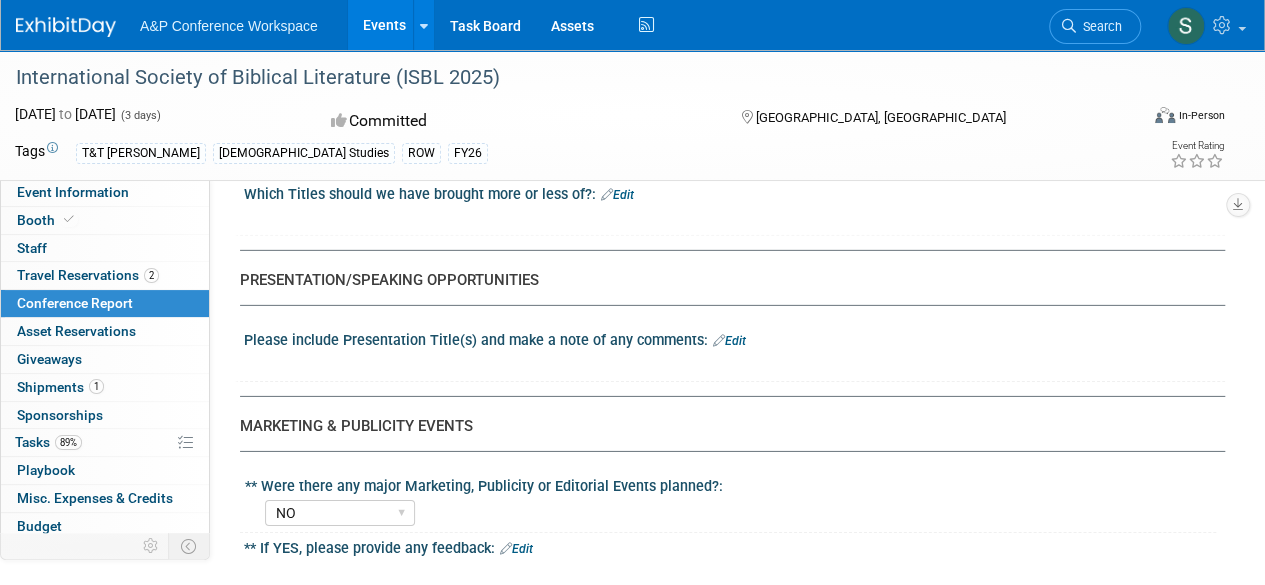 scroll, scrollTop: 2900, scrollLeft: 0, axis: vertical 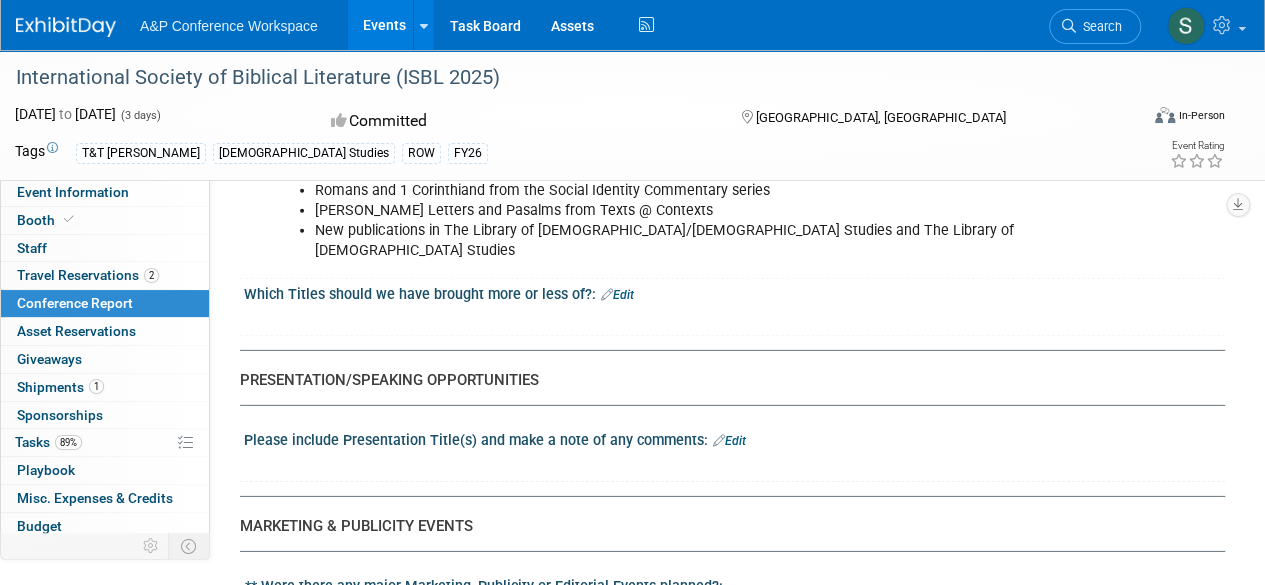 click on "Edit" at bounding box center (729, 441) 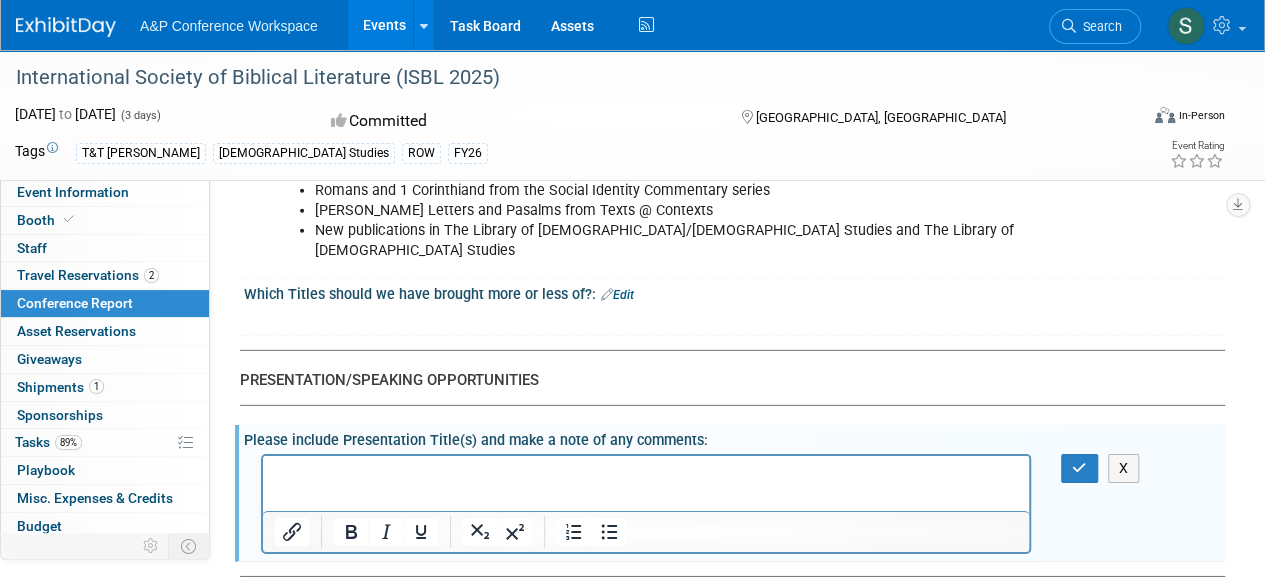 scroll, scrollTop: 0, scrollLeft: 0, axis: both 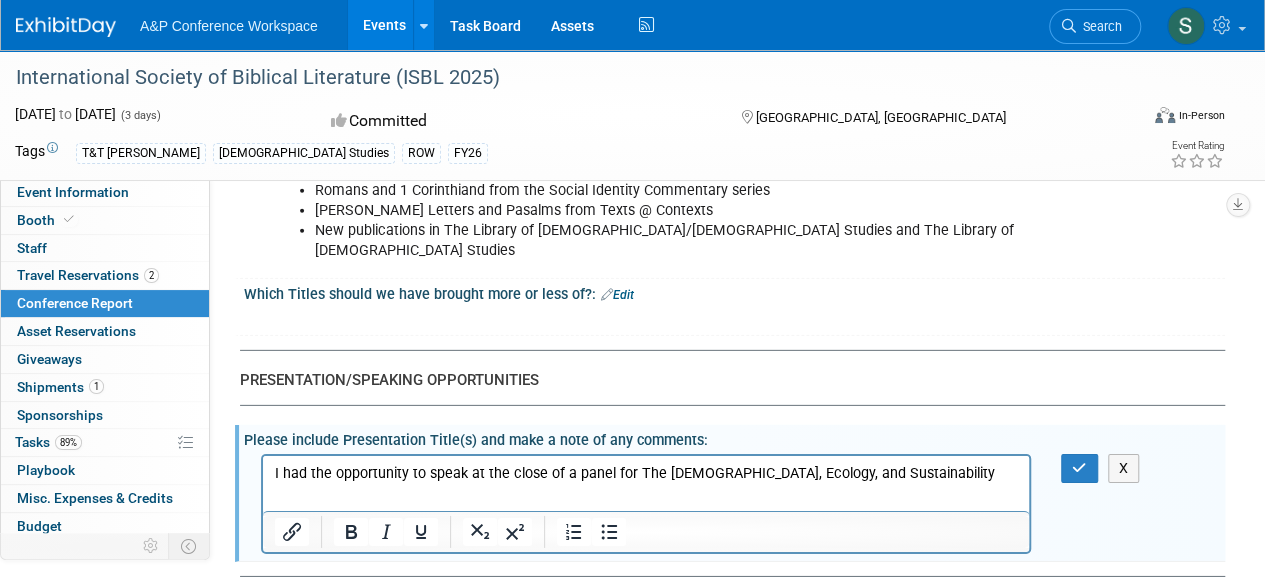 click on "I had the opportunity to speak at the close of a panel for The Bible, Ecology, and Sustainability" at bounding box center [646, 473] 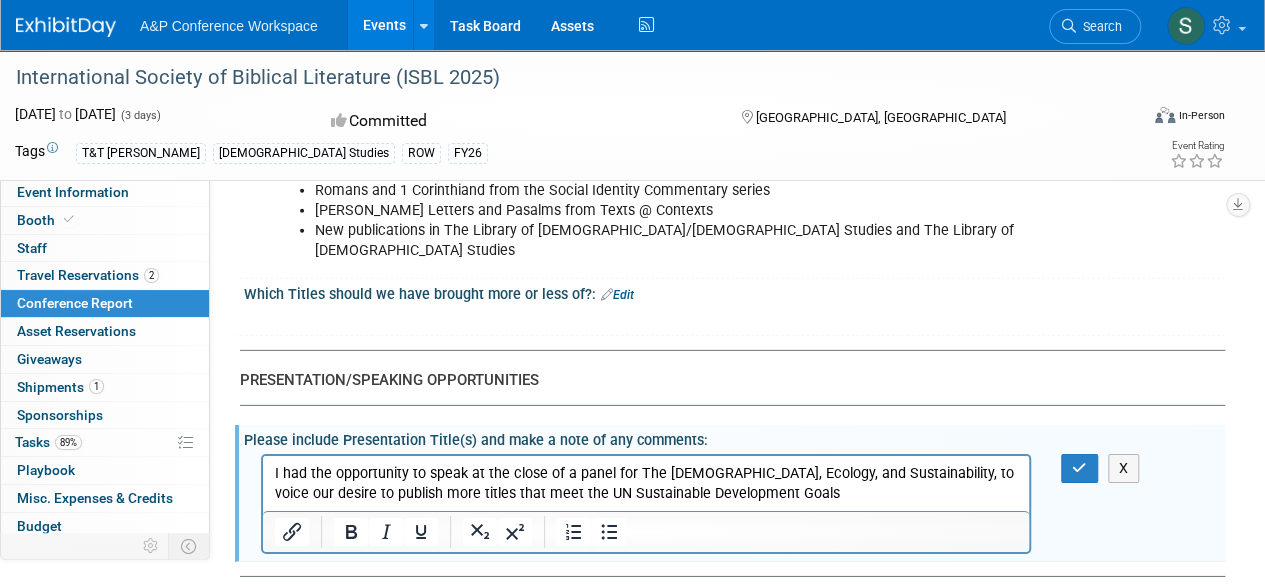 click on "I had the opportunity to speak at the close of a panel for The Bible, Ecology, and Sustainability, to voice our desire to publish more titles that meet the UN Sustainable Development Goals" at bounding box center [646, 483] 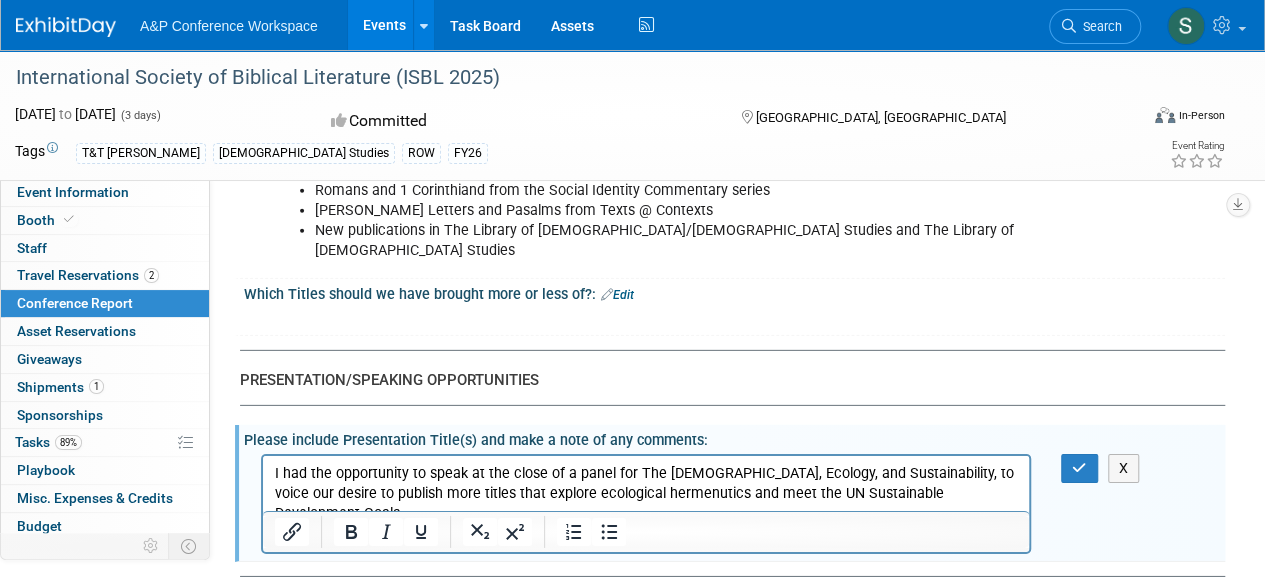 click on "I had the opportunity to speak at the close of a panel for The Bible, Ecology, and Sustainability, to voice our desire to publish more titles that explore ecological hermenutics and meet the UN Sustainable Development Goals" at bounding box center (646, 493) 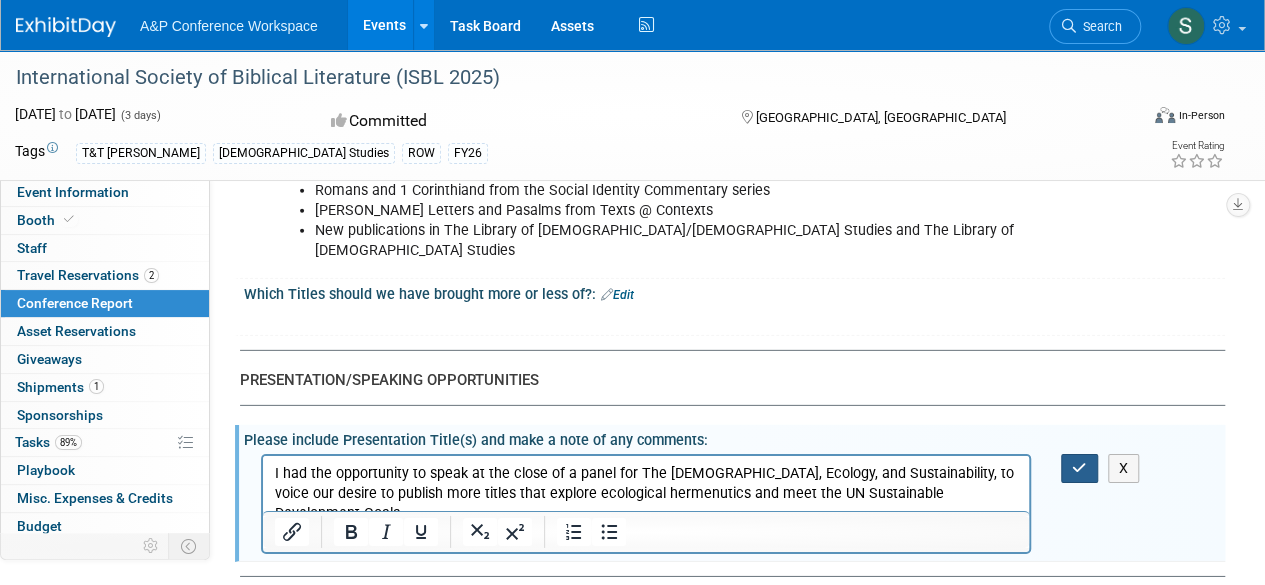 click at bounding box center [1079, 468] 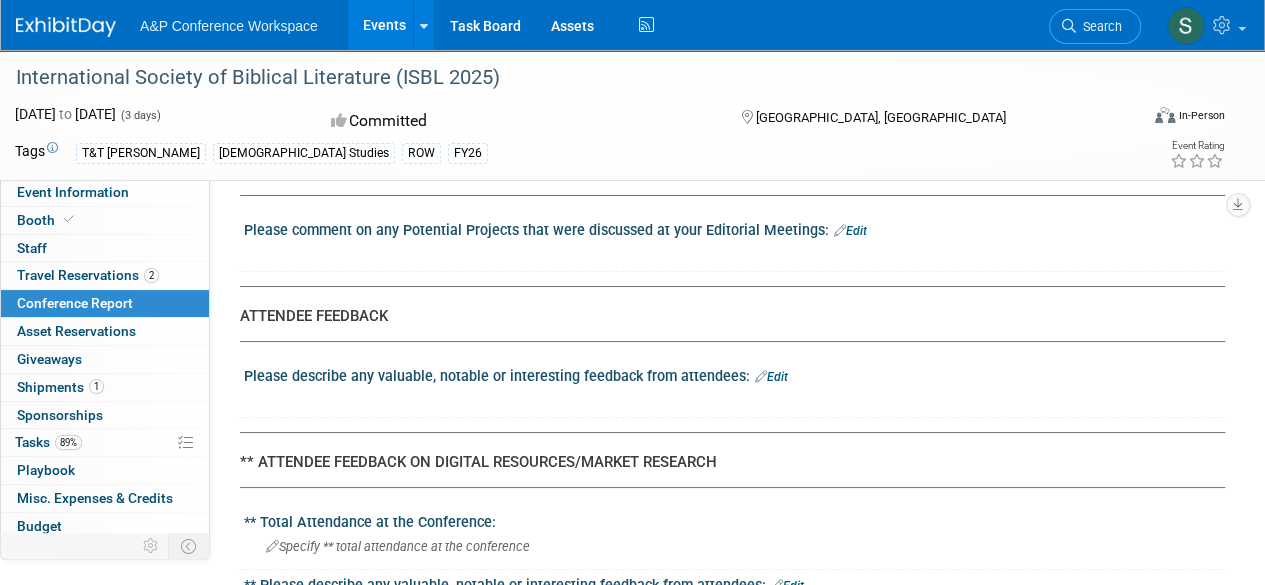 scroll, scrollTop: 3600, scrollLeft: 0, axis: vertical 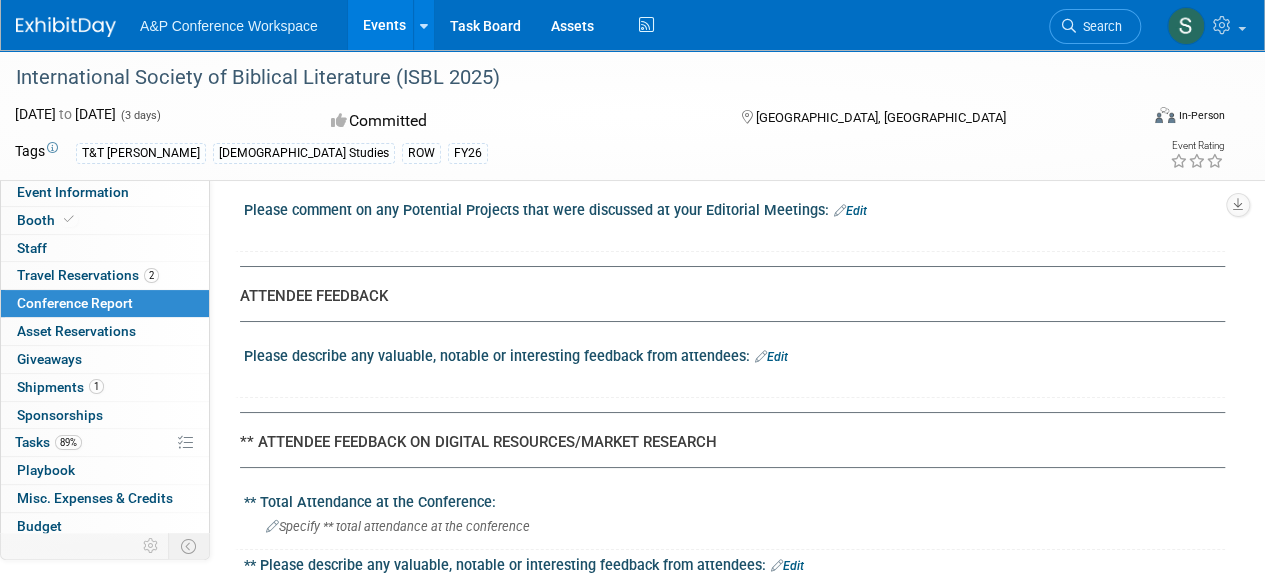 click on "Edit" at bounding box center [771, 357] 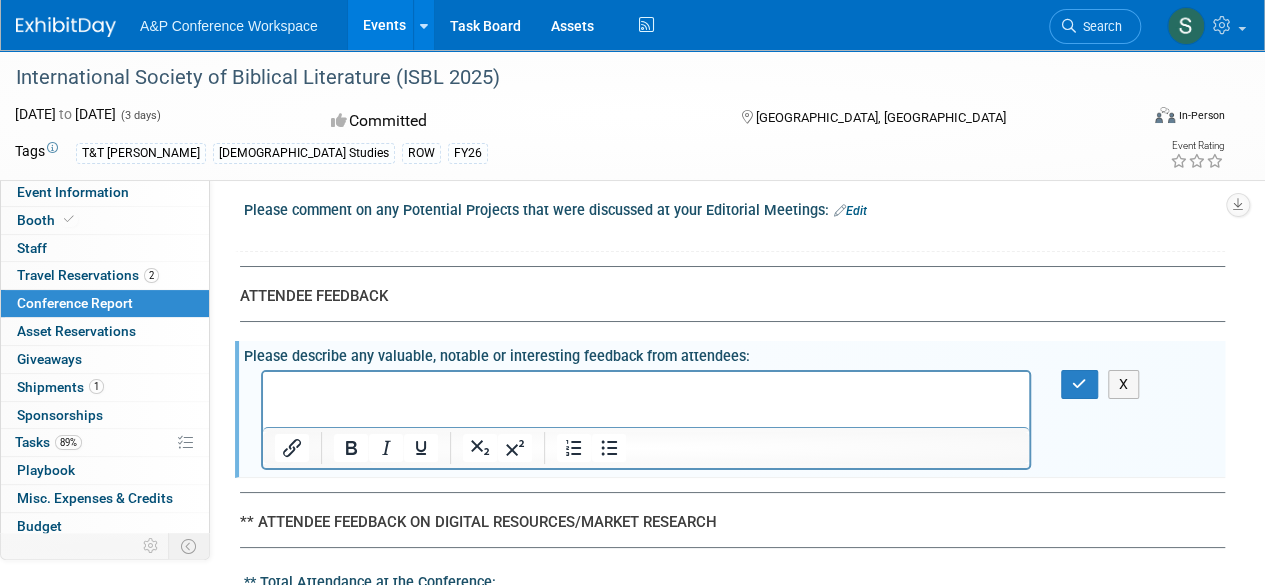 scroll, scrollTop: 0, scrollLeft: 0, axis: both 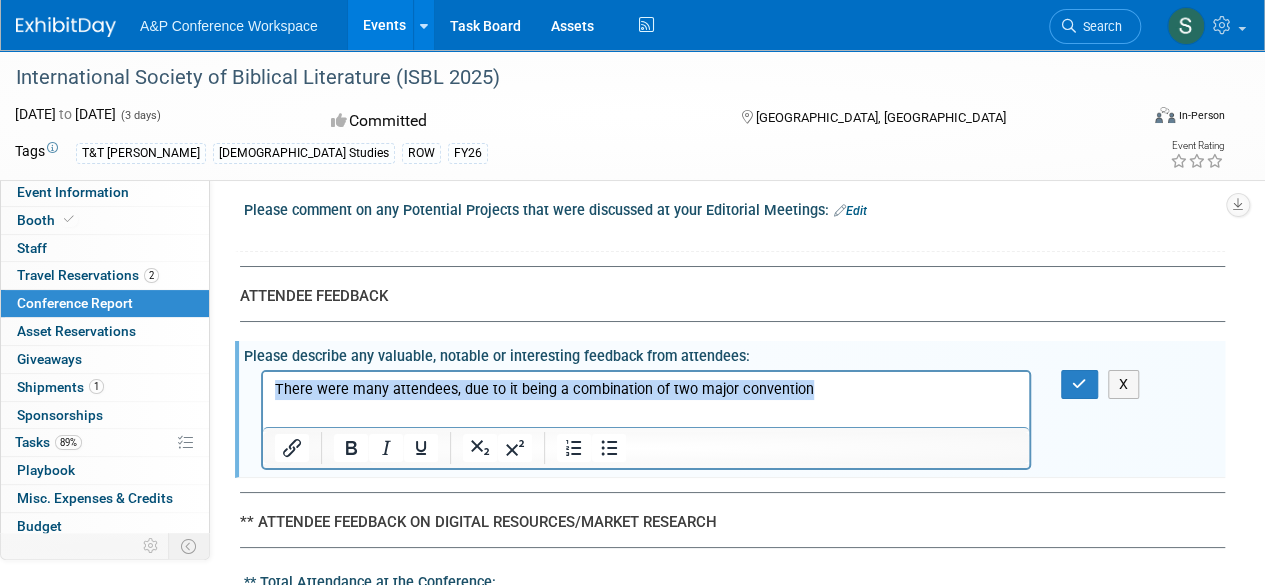 drag, startPoint x: 733, startPoint y: 400, endPoint x: 267, endPoint y: 386, distance: 466.21027 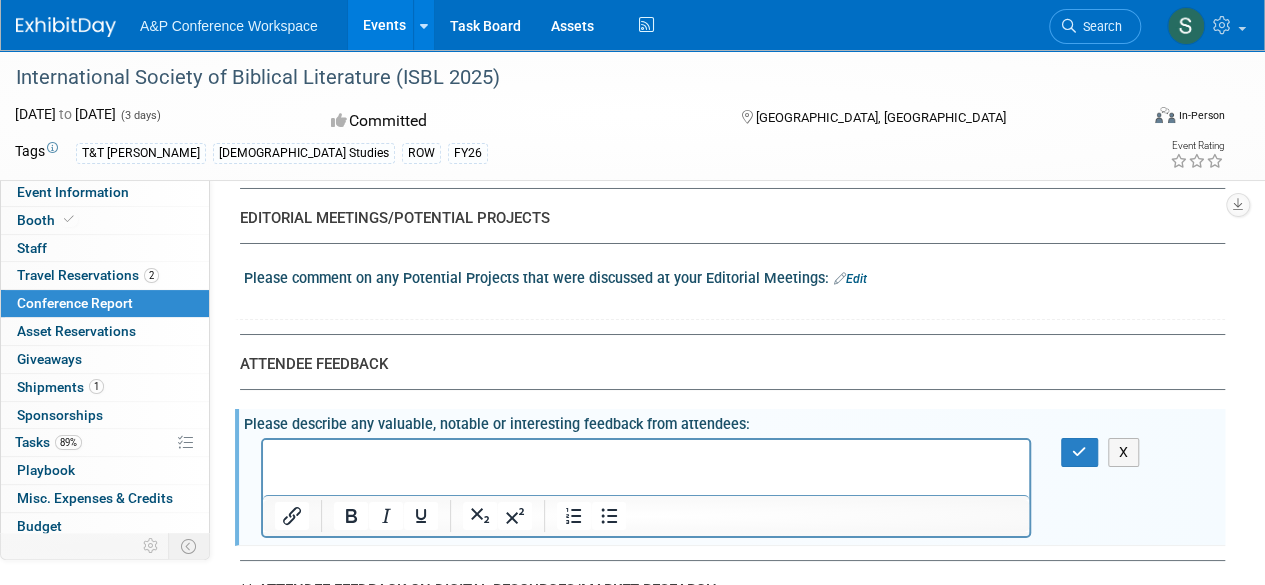 scroll, scrollTop: 3500, scrollLeft: 0, axis: vertical 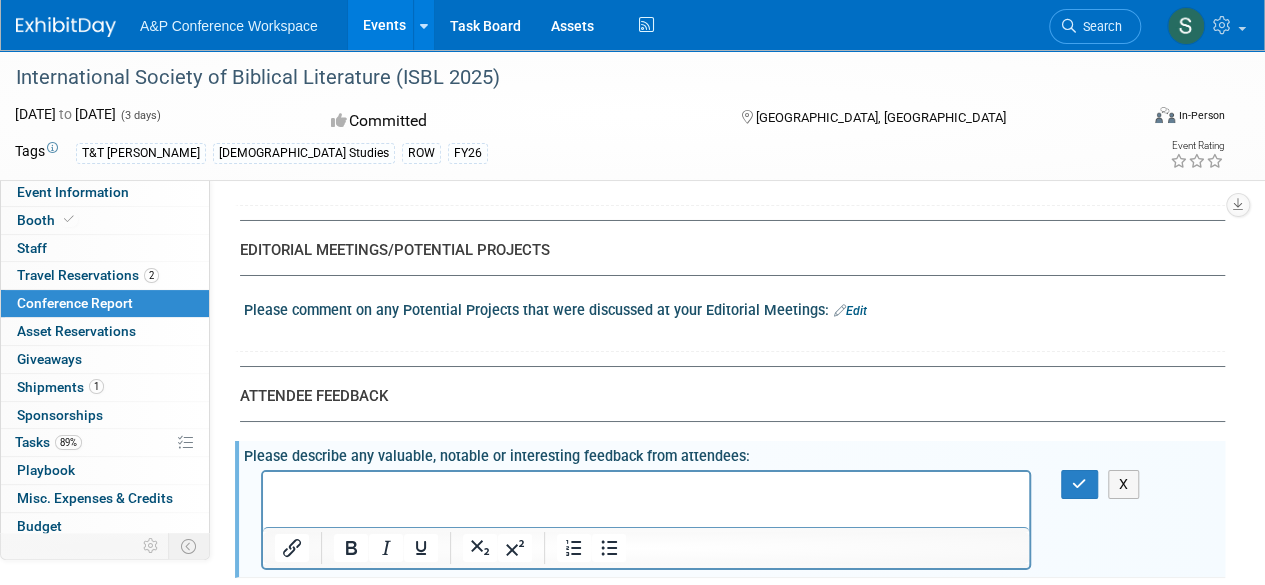 click at bounding box center [646, 489] 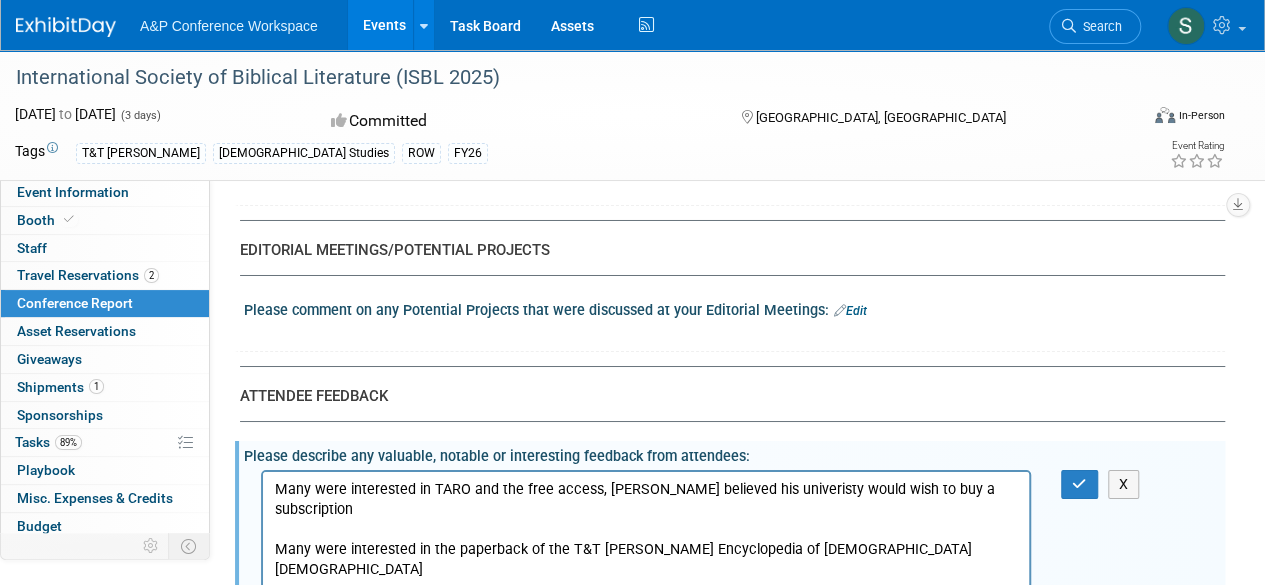 click on "Many were interested in the paperback of the T&T Clark Encyclopedia of Second Temple Judaism" at bounding box center [646, 559] 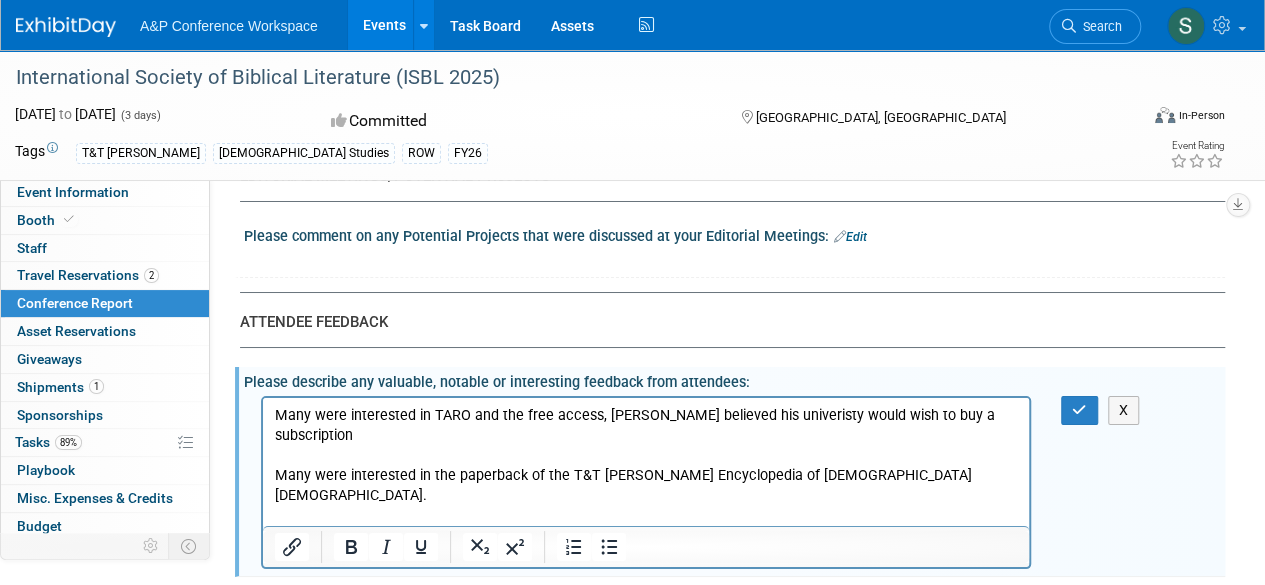 scroll, scrollTop: 3600, scrollLeft: 0, axis: vertical 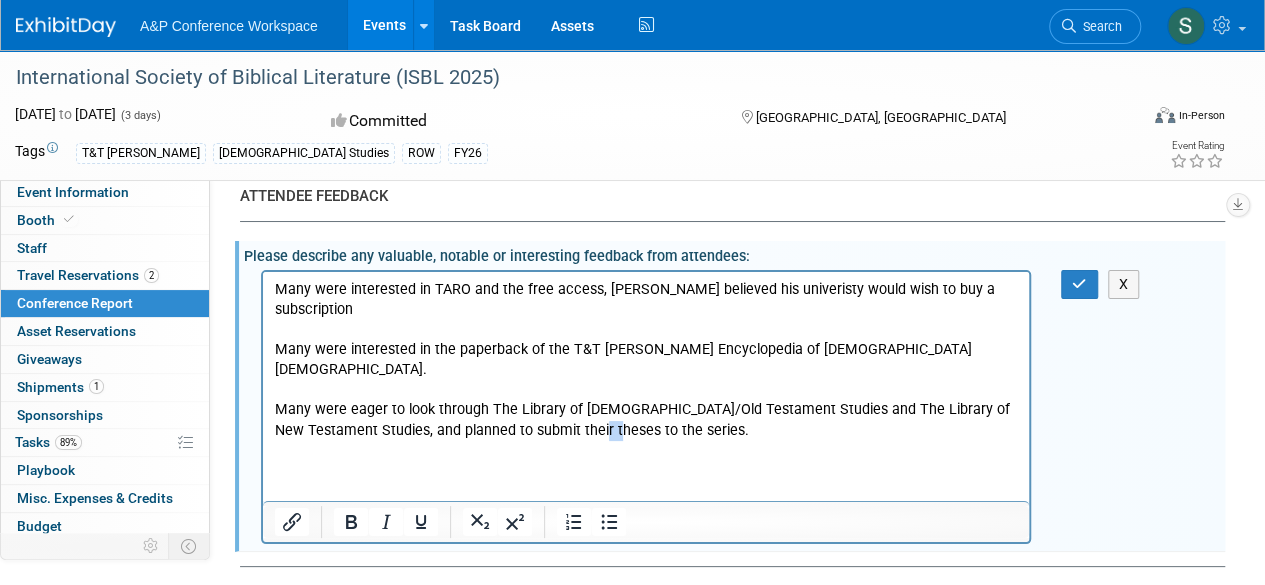 drag, startPoint x: 623, startPoint y: 415, endPoint x: 609, endPoint y: 414, distance: 14.035668 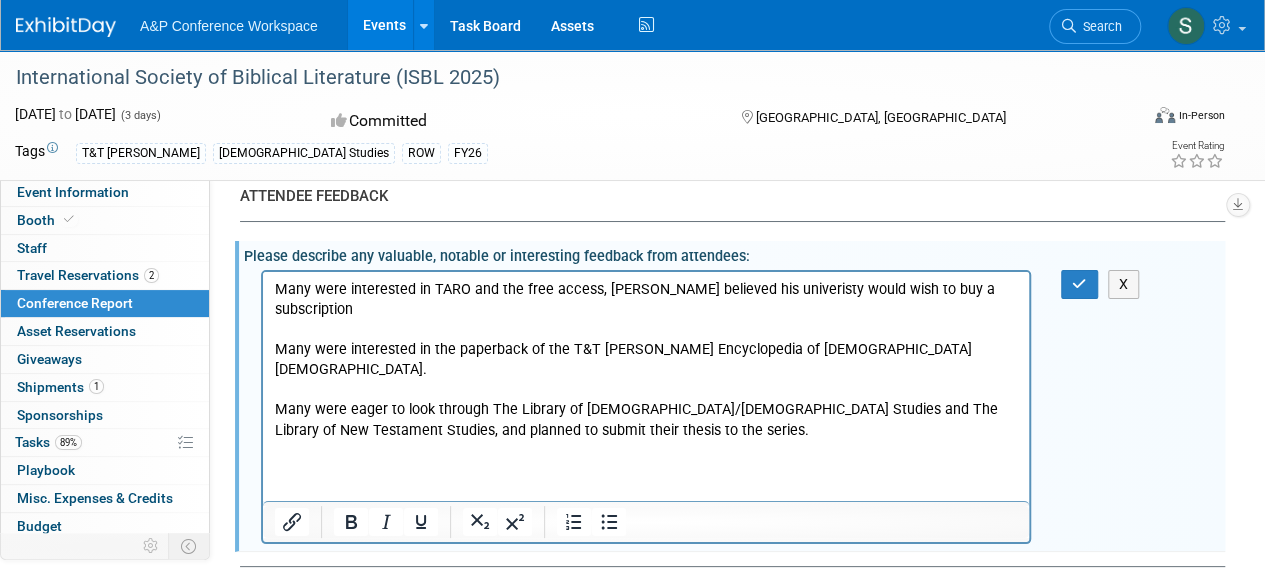 click at bounding box center [646, 470] 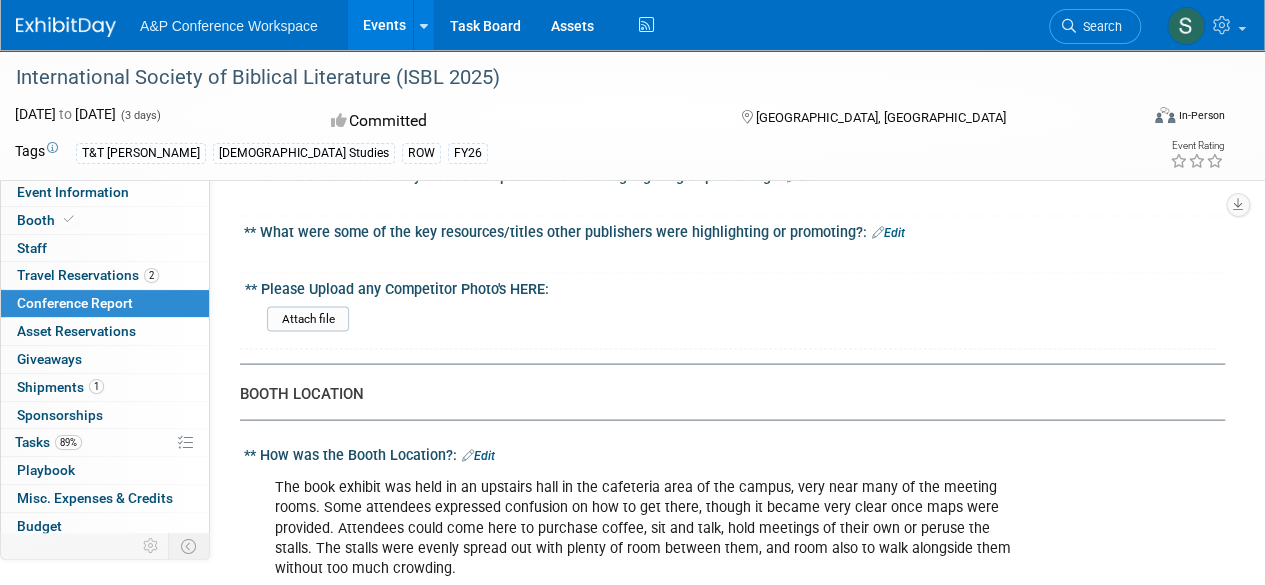 scroll, scrollTop: 2000, scrollLeft: 0, axis: vertical 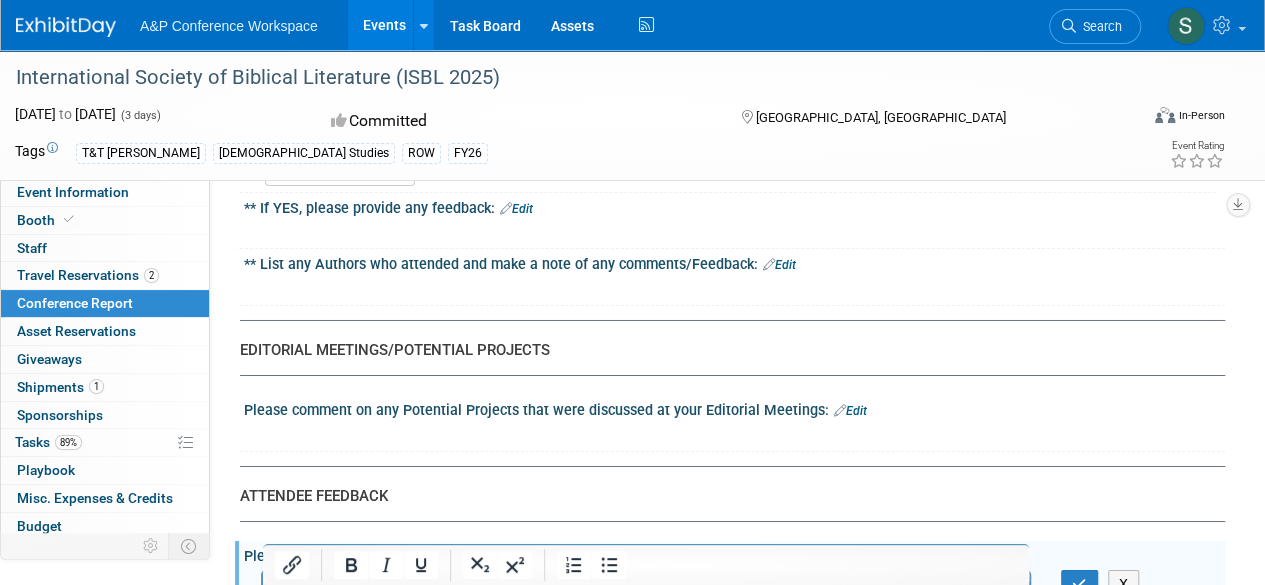 click on "Edit" at bounding box center [850, 411] 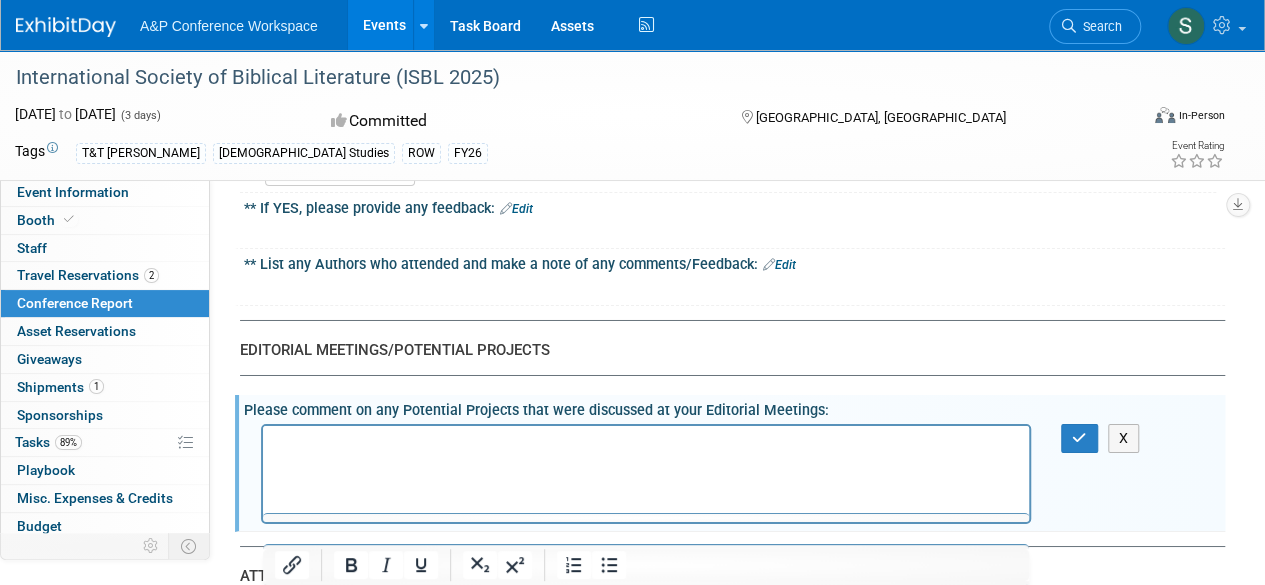 scroll, scrollTop: 0, scrollLeft: 0, axis: both 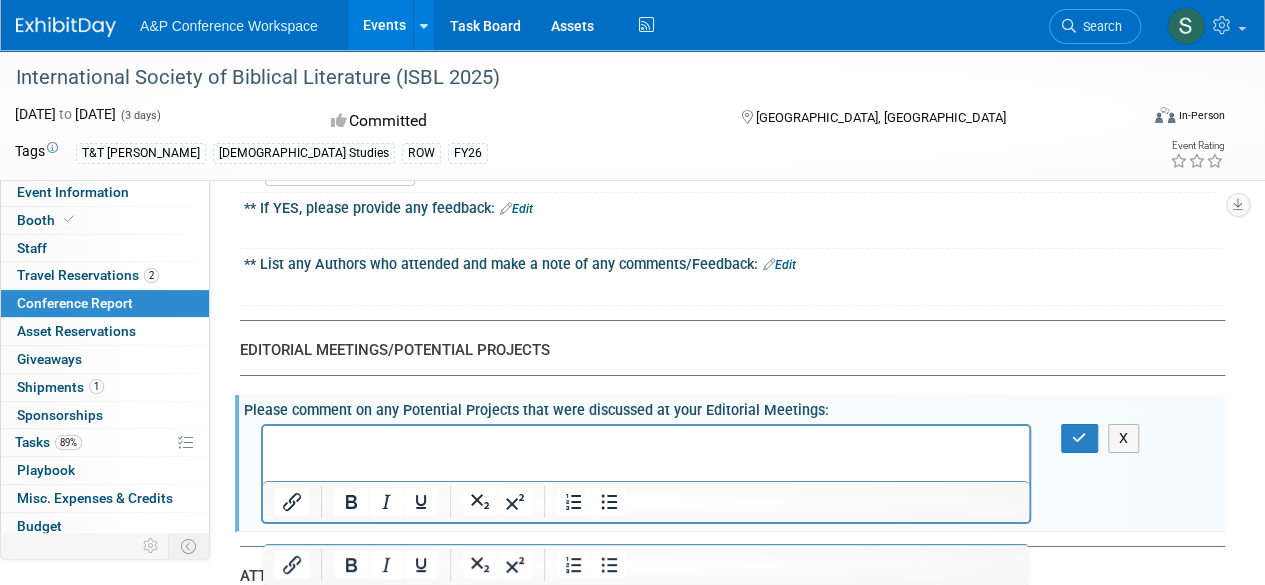 click at bounding box center [646, 444] 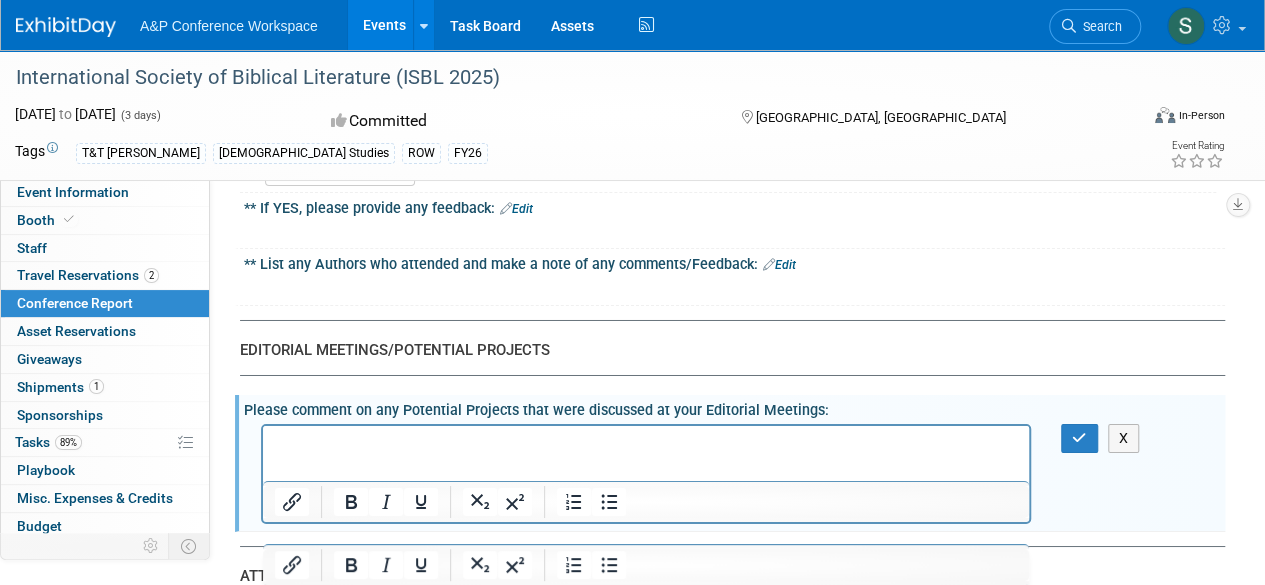 click at bounding box center [646, 288] 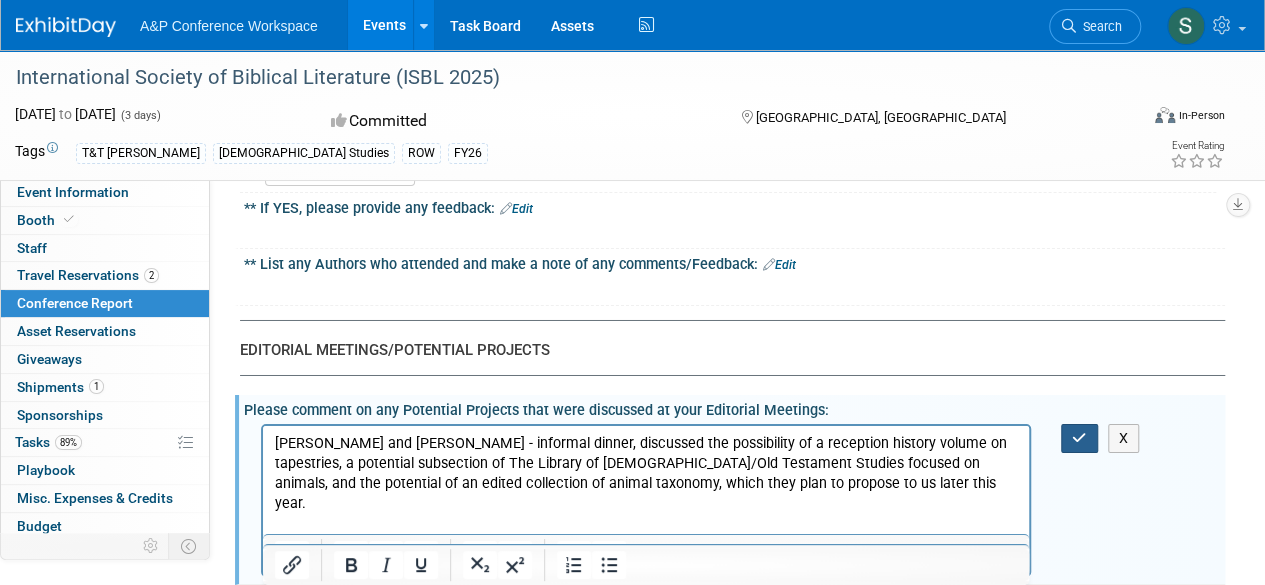 click at bounding box center (1079, 438) 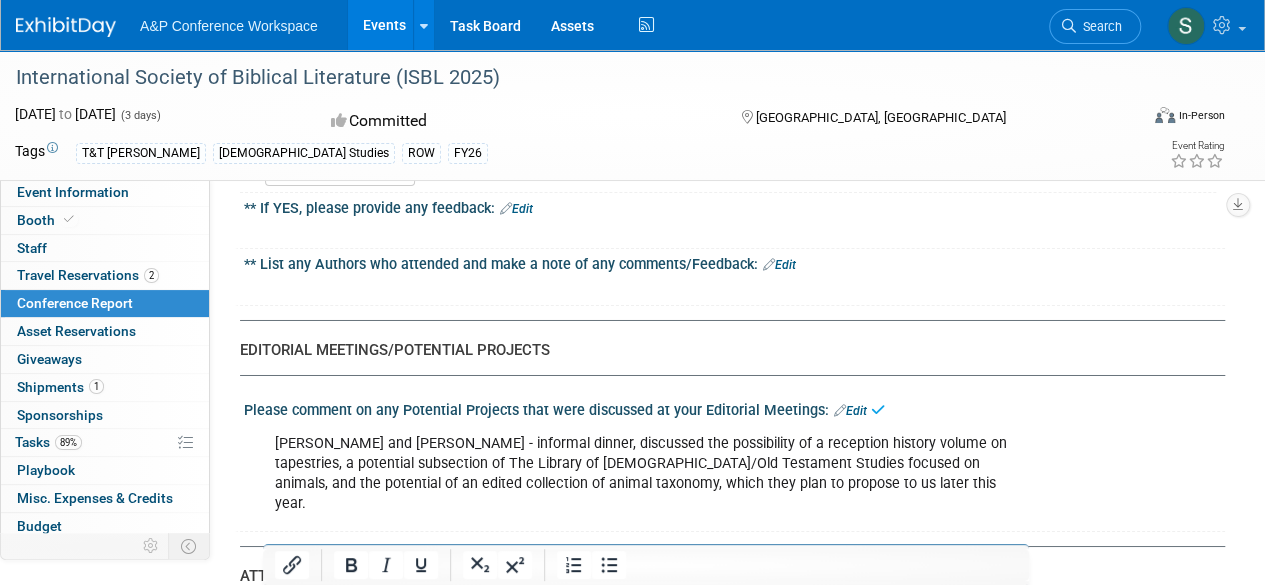 click on "Peter Atkins and Suzanna Millar - informal dinner, discussed the possibility of a reception history volume on tapestries, a potential subsection of The Library of Hebrew Bible/Old Testament Studies focused on animals, and the potential of an edited collection of animal taxonomy, which they plan to propose to us later this year." at bounding box center (646, 474) 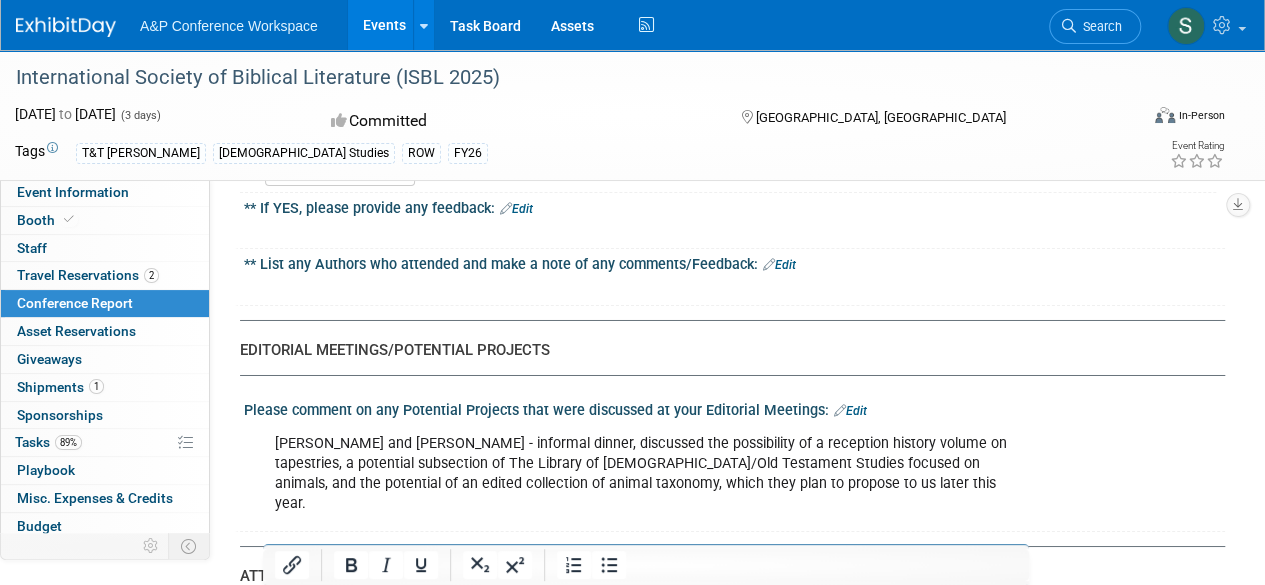 click on "Please comment on any Potential Projects that were discussed at your Editorial Meetings:
Edit" at bounding box center (734, 408) 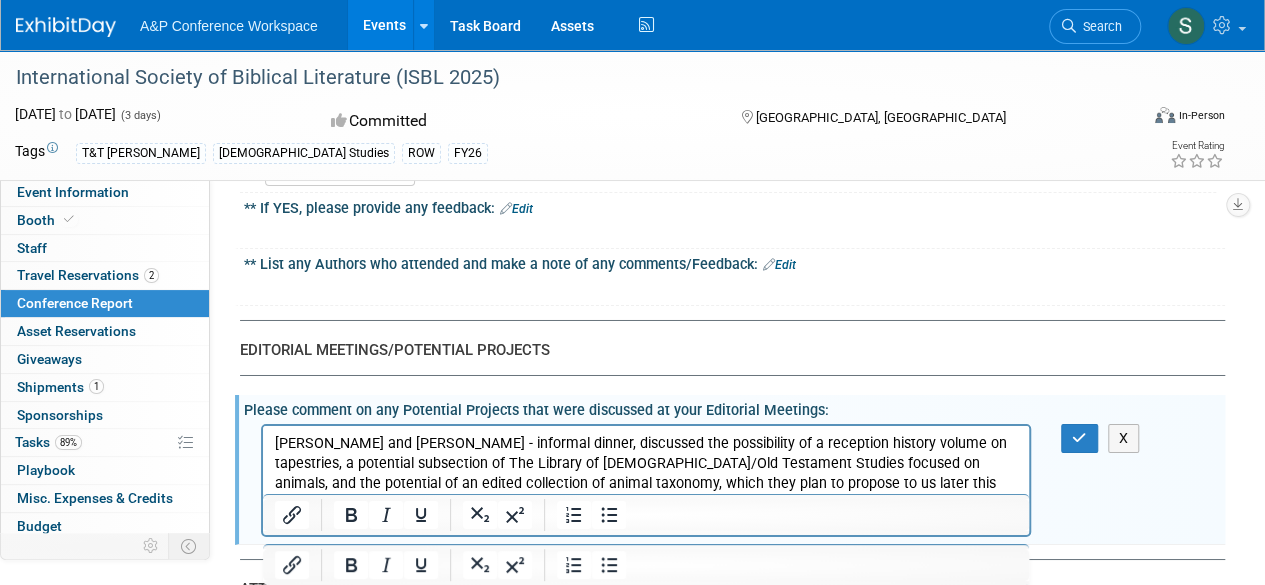 scroll, scrollTop: 0, scrollLeft: 0, axis: both 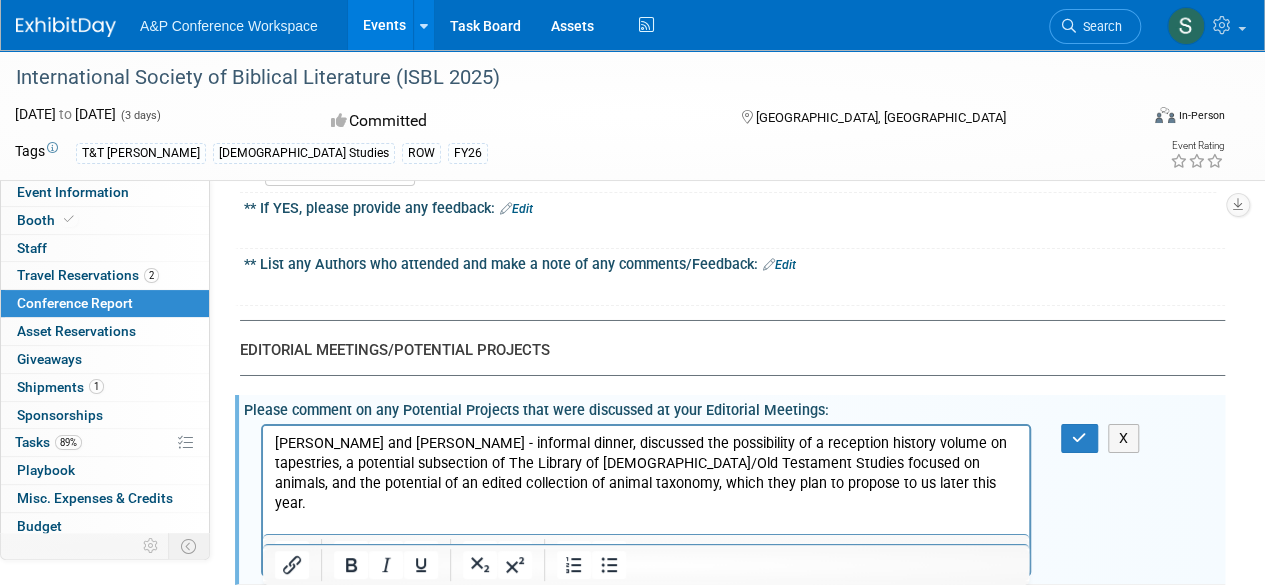 click on "Peter Atkins and Suzanna Millar - informal dinner, discussed the possibility of a reception history volume on tapestries, a potential subsection of The Library of Hebrew Bible/Old Testament Studies focused on animals, and the potential of an edited collection of animal taxonomy, which they plan to propose to us later this year." at bounding box center [646, 474] 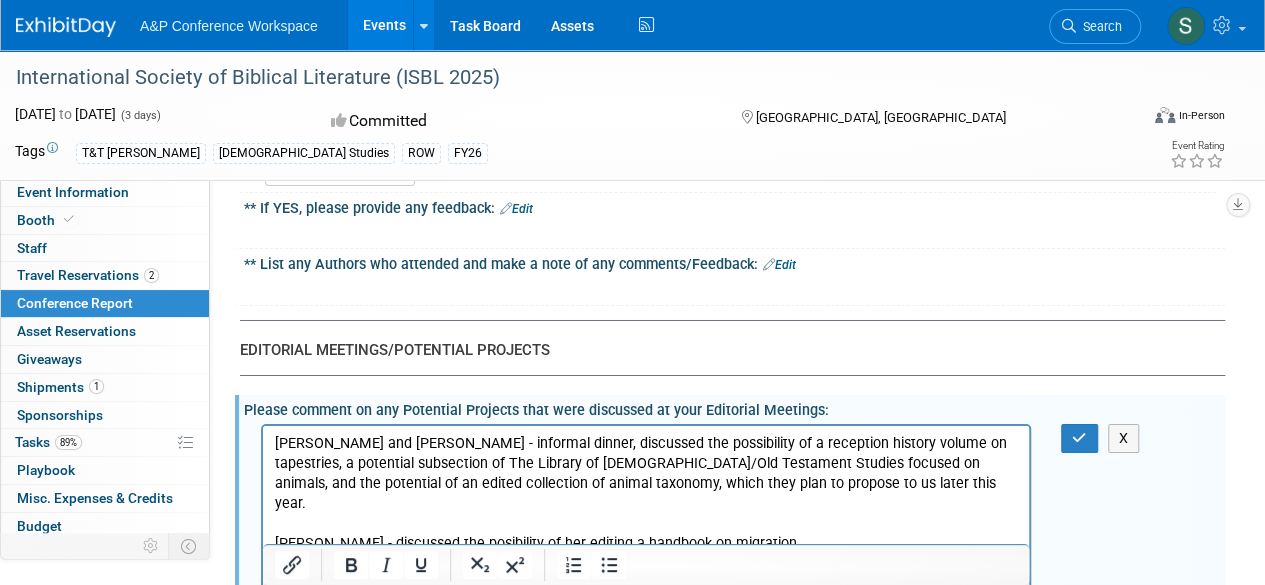 click on "Katherine Dell - discussed a work on biblical theology from angle of wisdom" at bounding box center [646, 585] 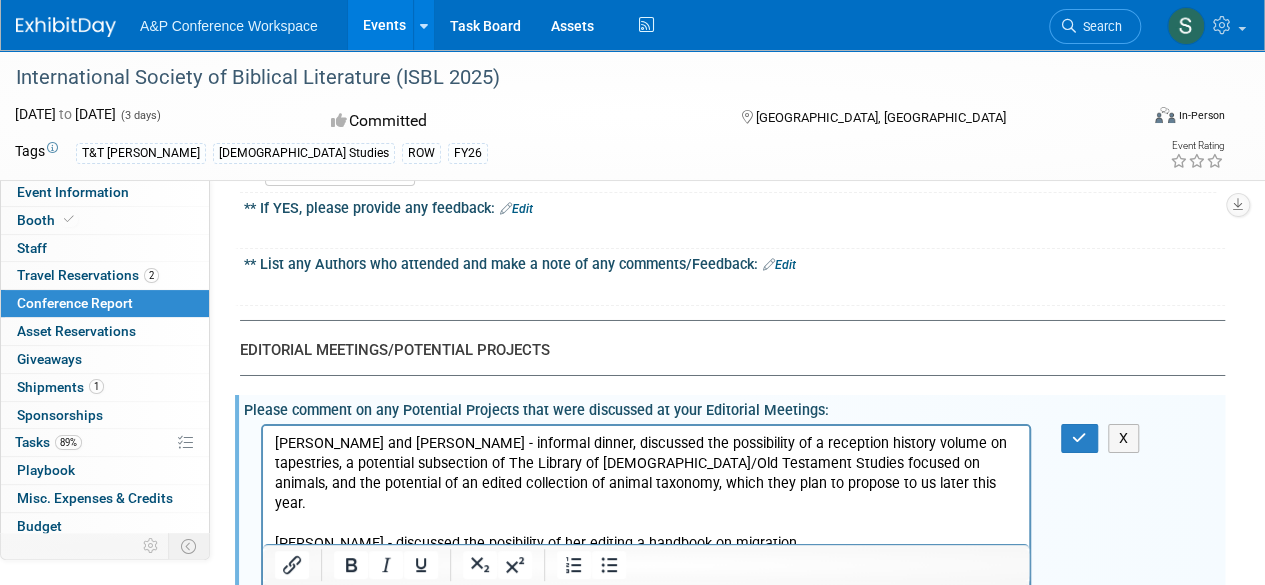 scroll, scrollTop: 3400, scrollLeft: 0, axis: vertical 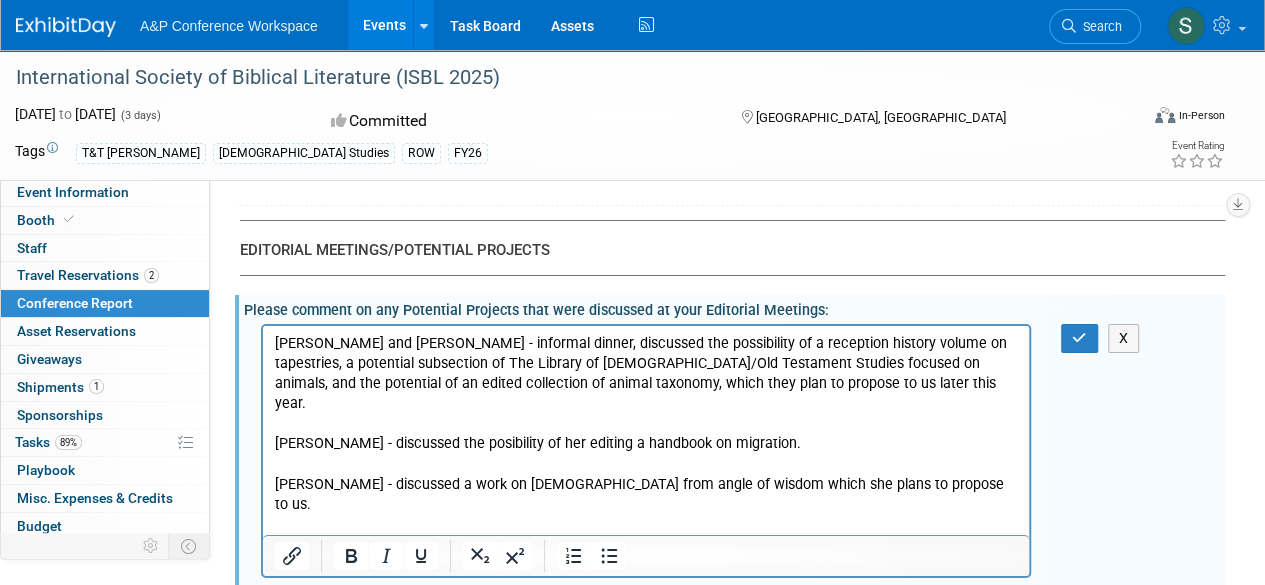 drag, startPoint x: 354, startPoint y: 508, endPoint x: 270, endPoint y: 508, distance: 84 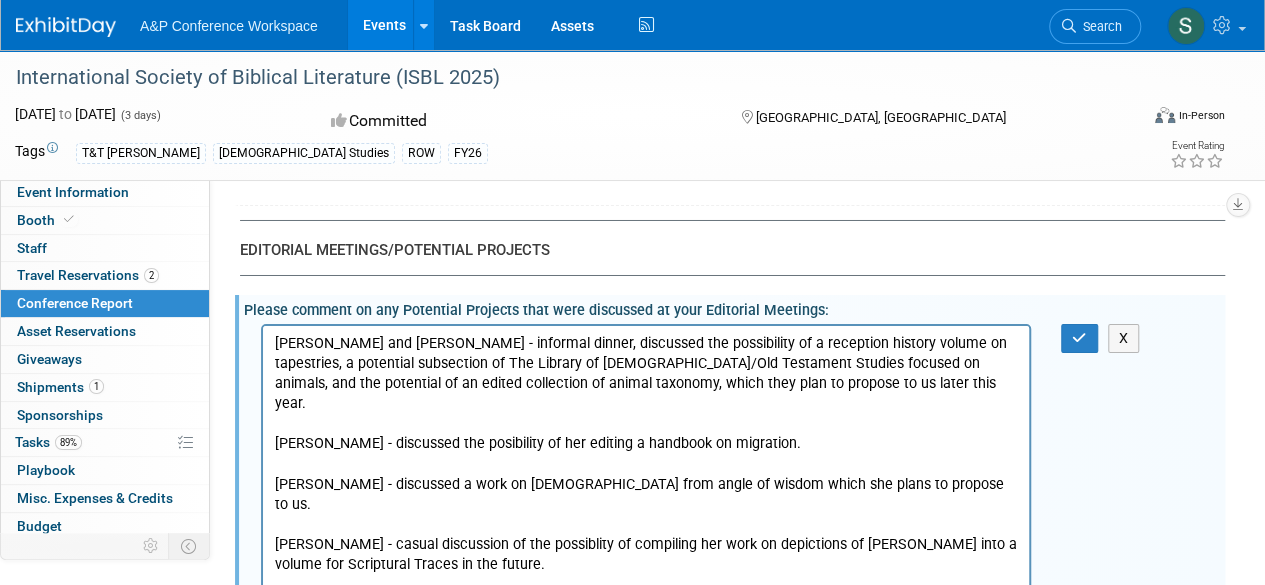 click on "Camilla von Hejne" at bounding box center [646, 604] 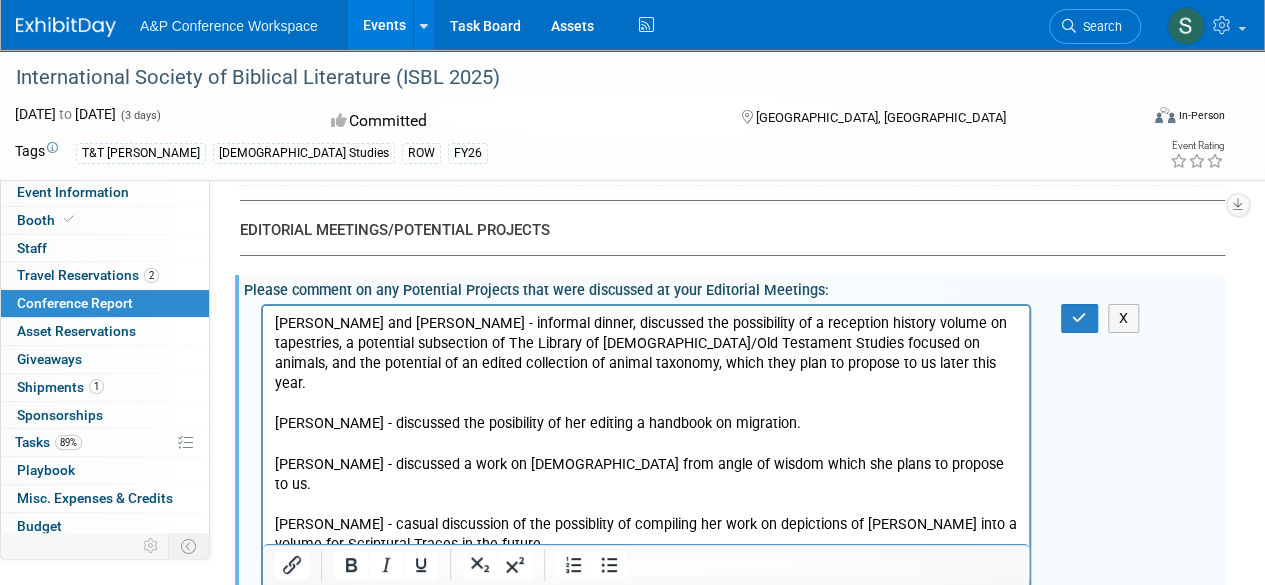 click at bounding box center [646, 624] 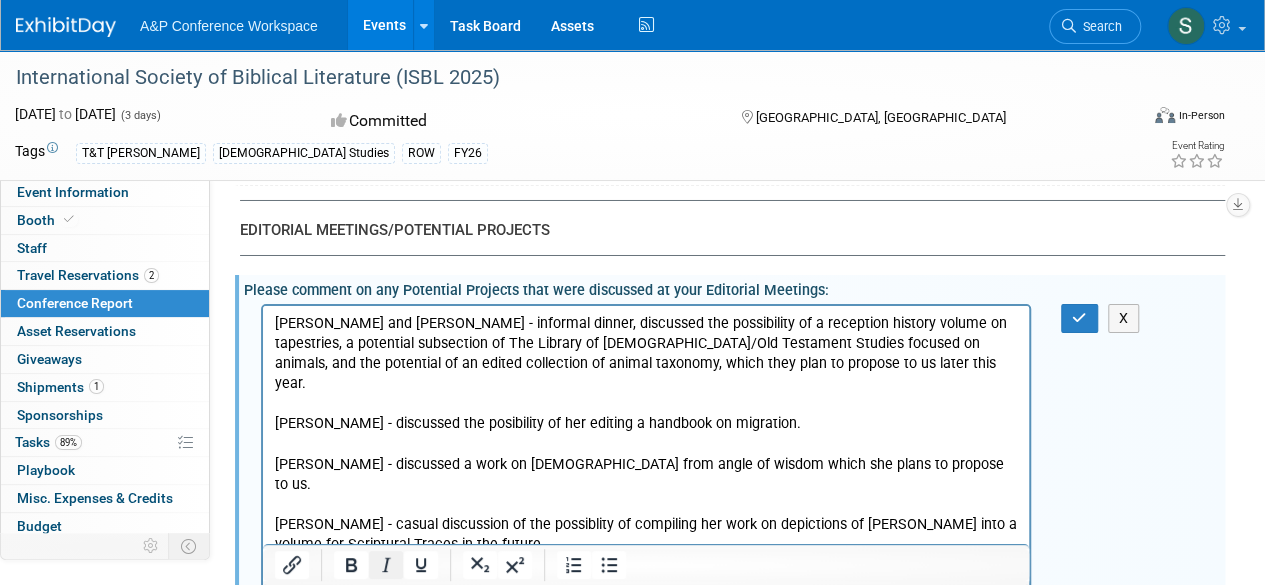 click 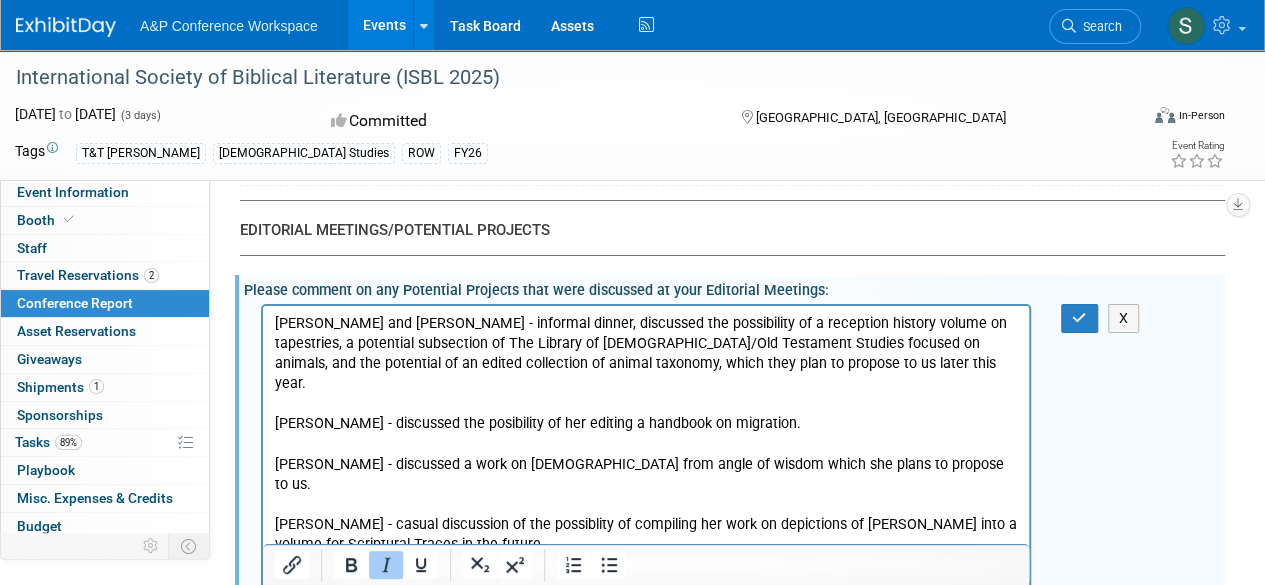 click on "Anne Rebecca Solveag - discussed her proposal on  Polemics of Plague" at bounding box center [646, 624] 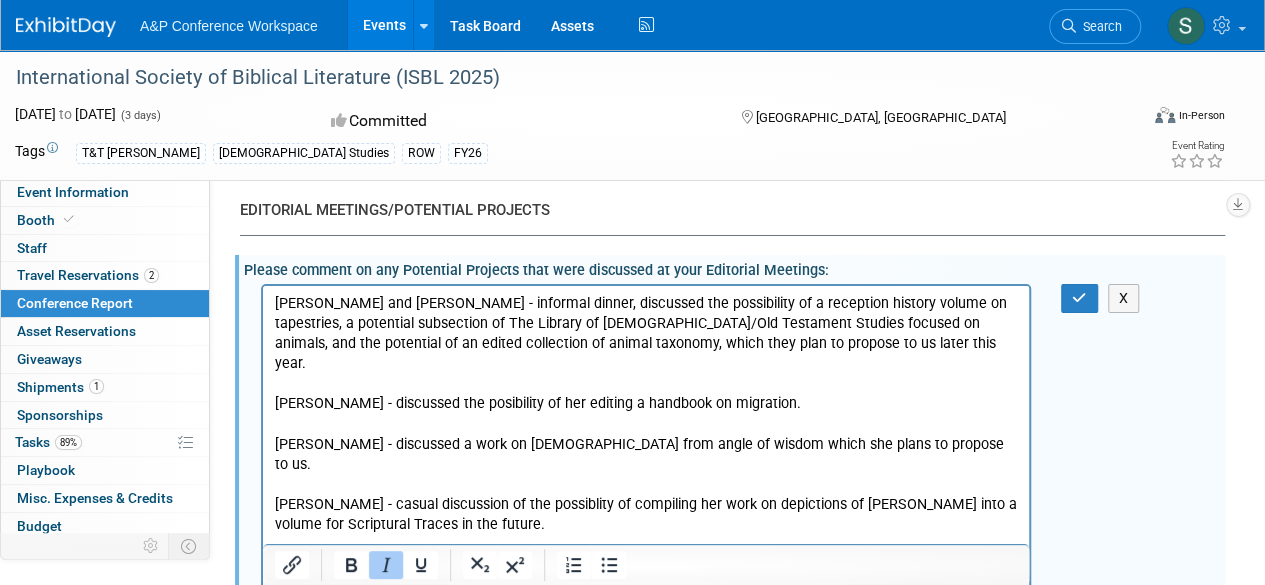scroll, scrollTop: 3560, scrollLeft: 0, axis: vertical 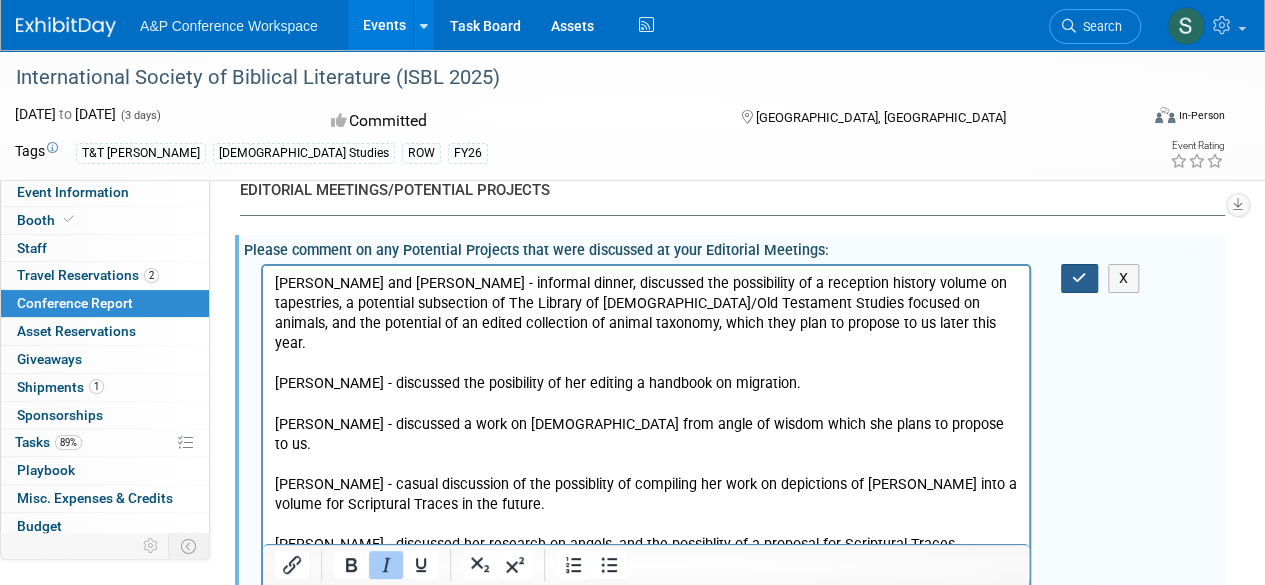 click at bounding box center [1079, 278] 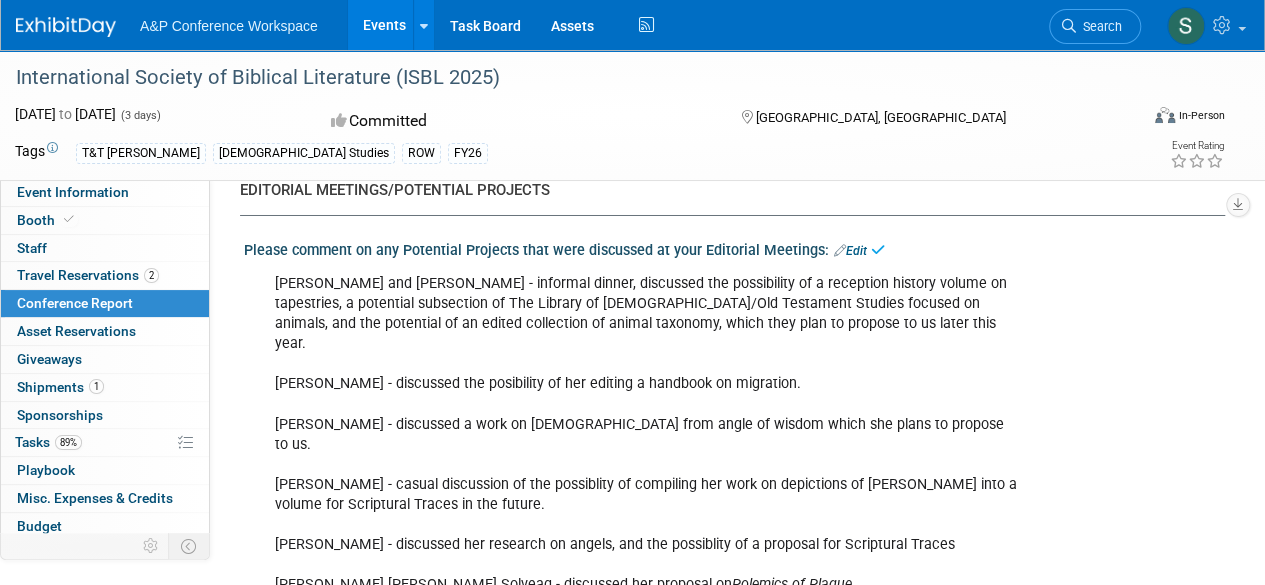 click on "Edit" at bounding box center [850, 251] 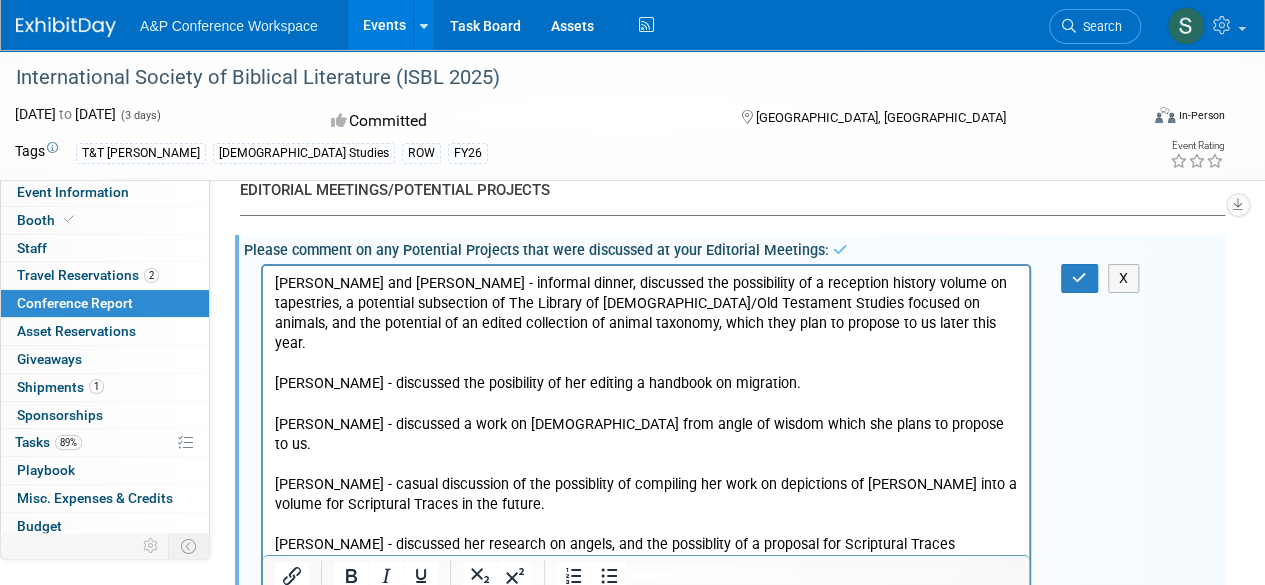 scroll, scrollTop: 0, scrollLeft: 0, axis: both 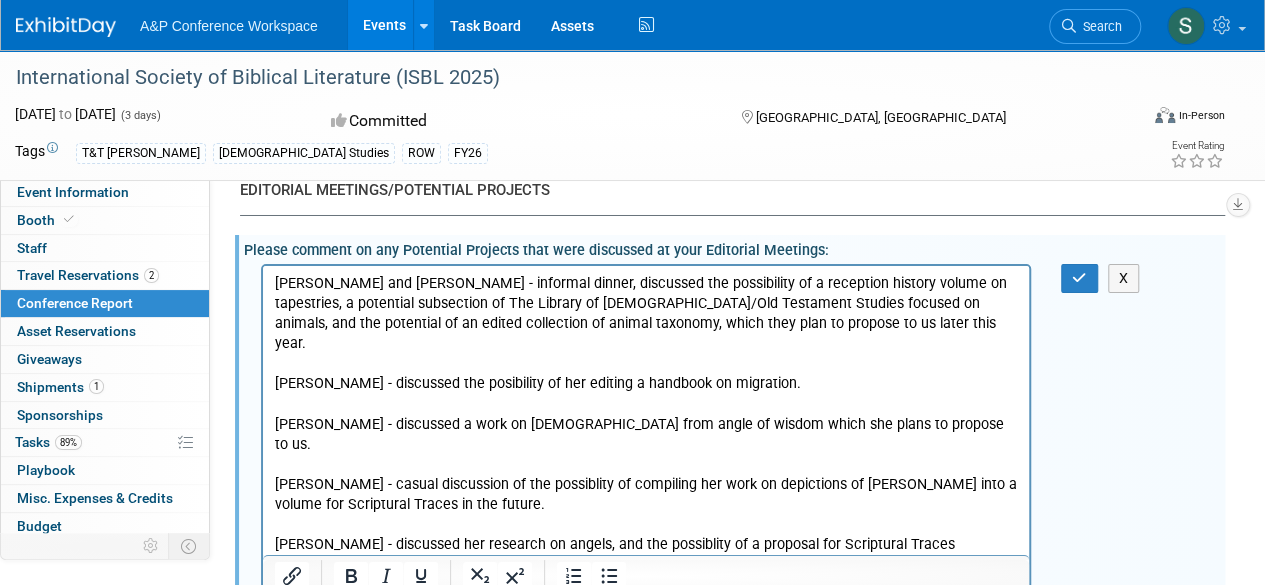 click on "Peter Atkins and Suzanna Millar - informal dinner, discussed the possibility of a reception history volume on tapestries, a potential subsection of The Library of Hebrew Bible/Old Testament Studies focused on animals, and the potential of an edited collection of animal taxonomy, which they plan to propose to us later this year. Alexiana Fry - discussed the posibility of her editing a handbook on migration. Katherine Dell - discussed a work on biblical theology from angle of wisdom which she plans to propose to us. Lena-Sofia Tiemeyer - casual discussion of the possiblity of compiling her work on depictions of David into a volume for Scriptural Traces in the future. Camilla von Hejne - discussed her research on angels, and the possiblity of a proposal for Scriptural Traces Anne Rebecca Solveag - discussed her proposal on  Polemics of Plague" at bounding box center [646, 433] 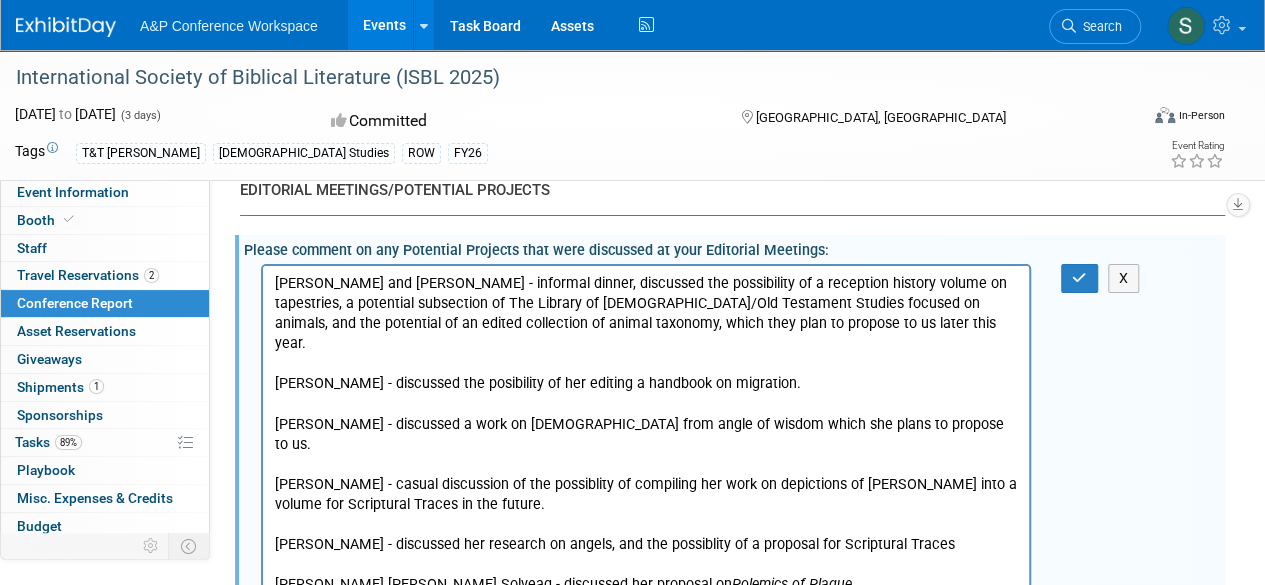 type 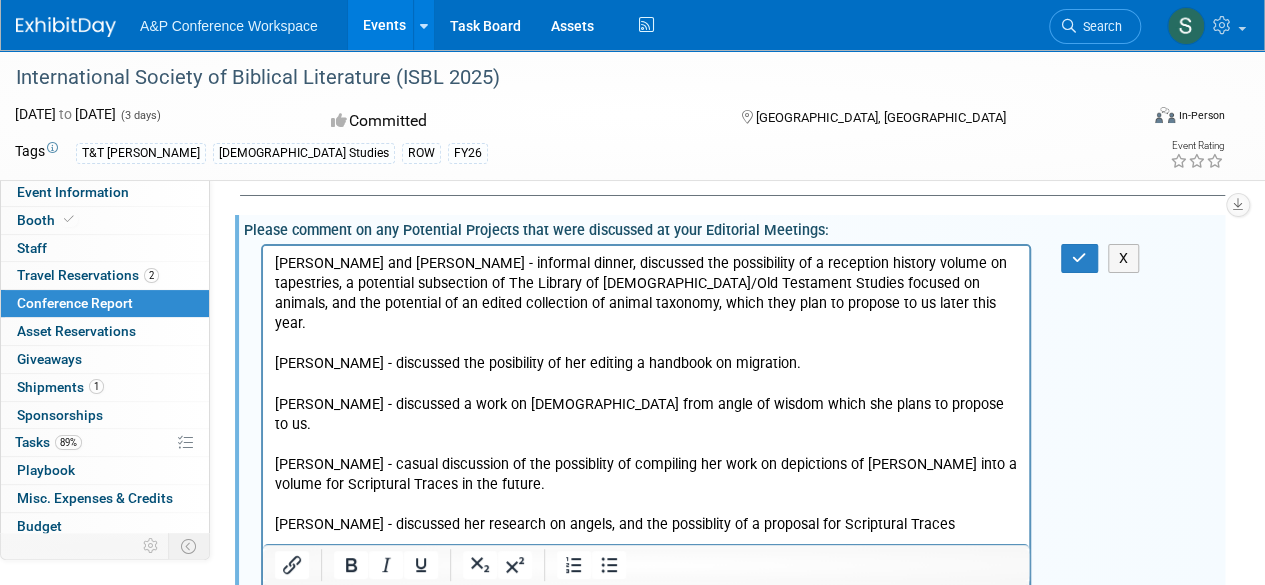 scroll, scrollTop: 3600, scrollLeft: 0, axis: vertical 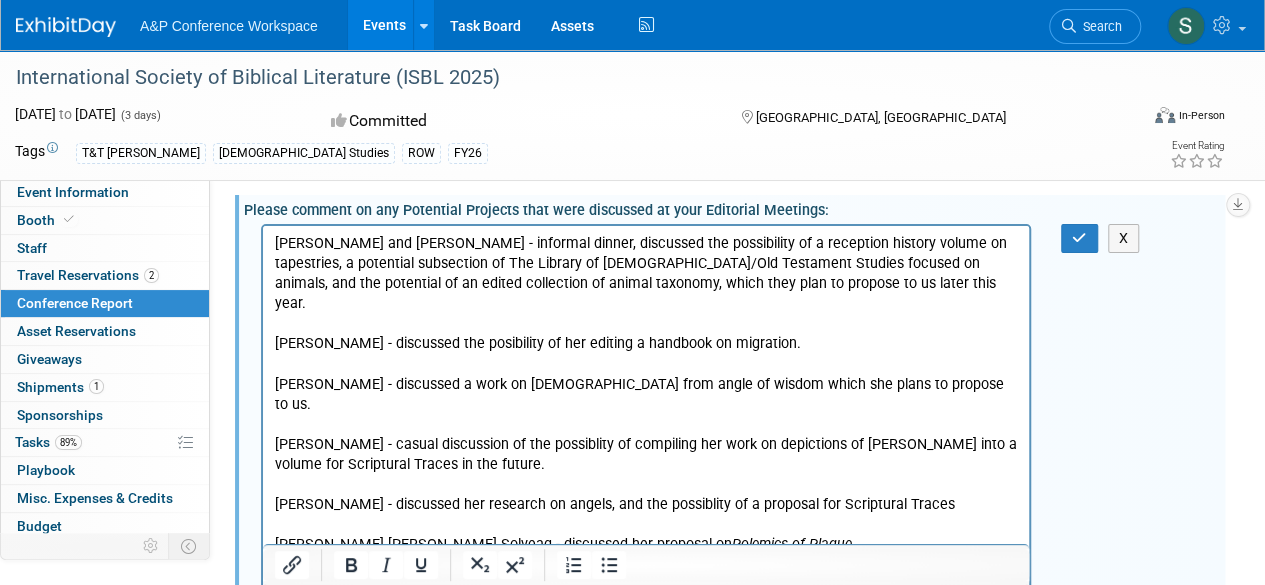 click at bounding box center (646, 624) 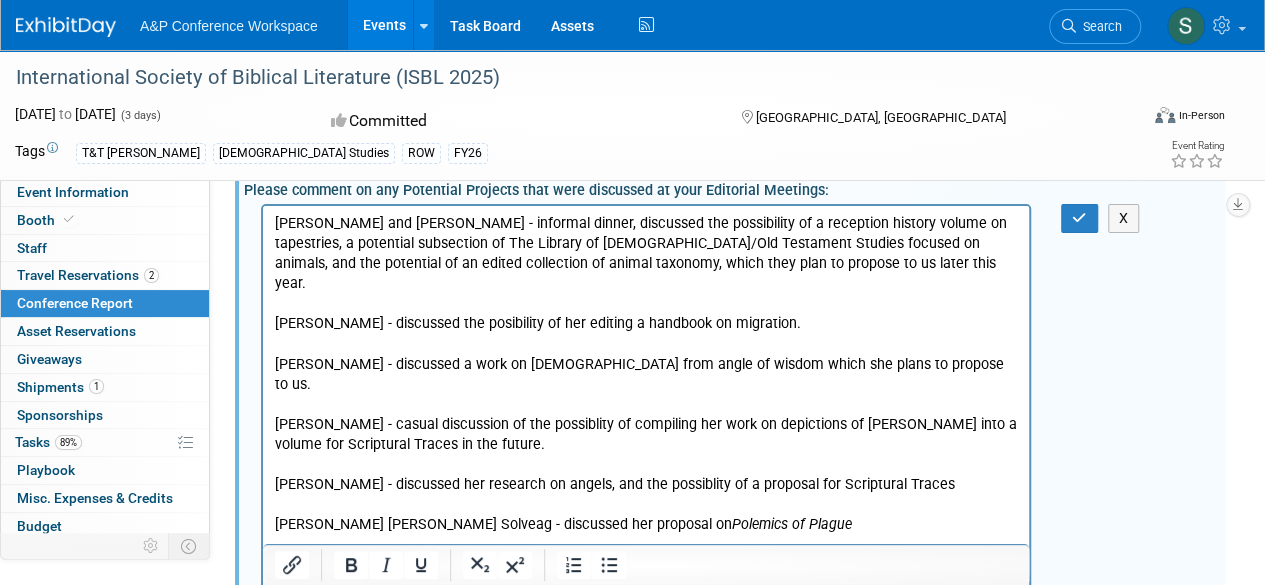 click on "Dominic S. Irudayaraj" at bounding box center (646, 625) 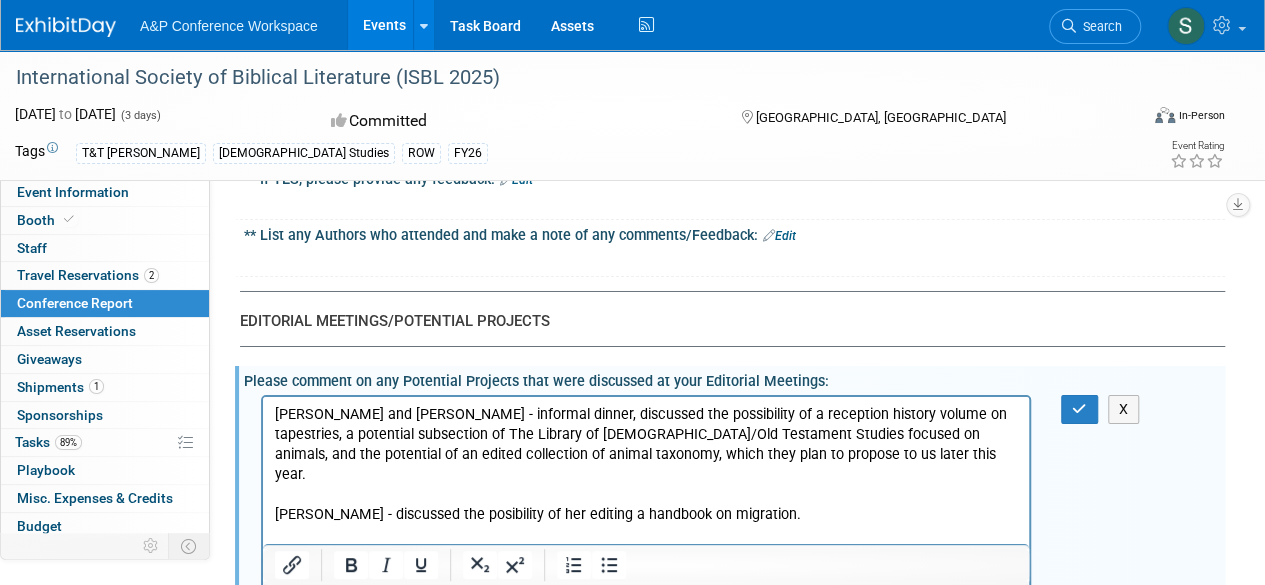 scroll, scrollTop: 3400, scrollLeft: 0, axis: vertical 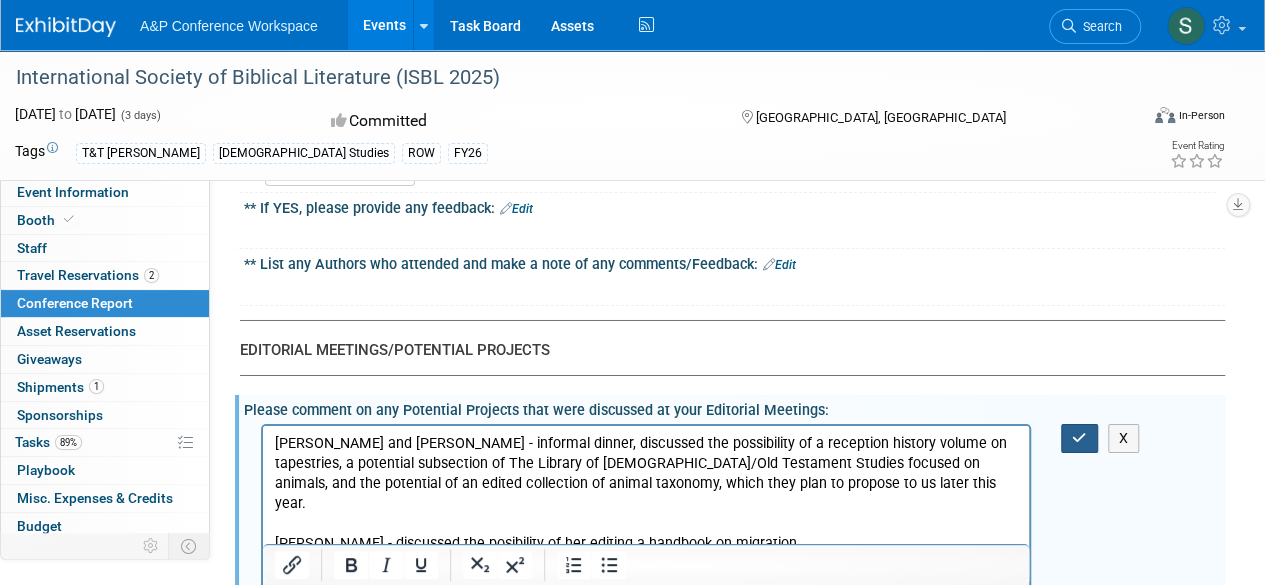 click at bounding box center [1079, 438] 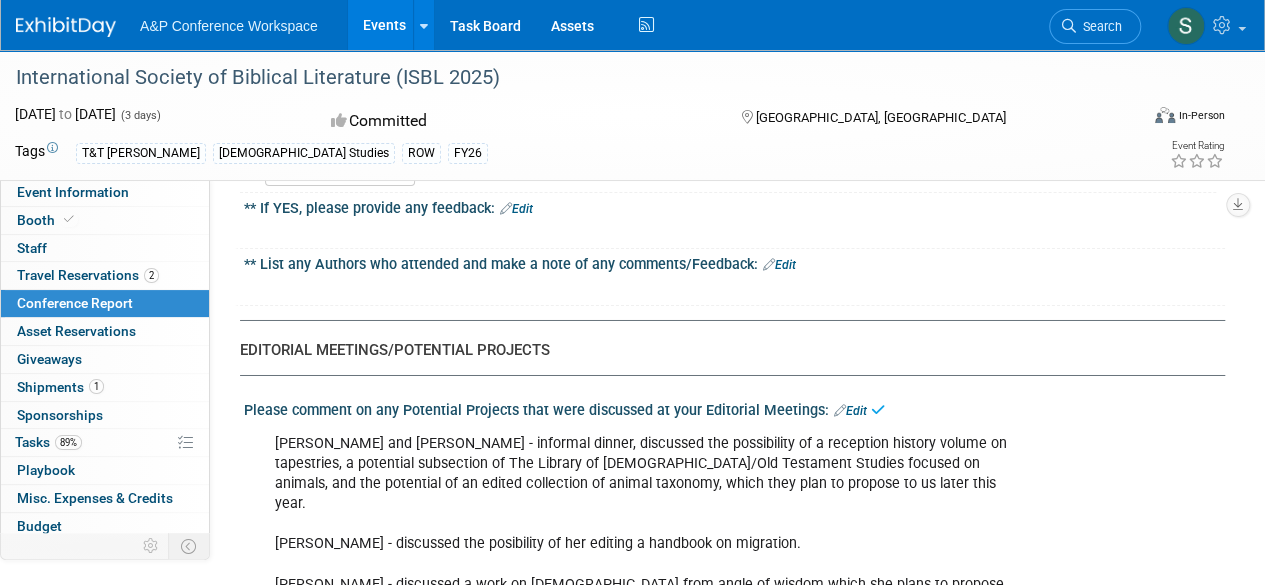 click on "Edit" at bounding box center (850, 411) 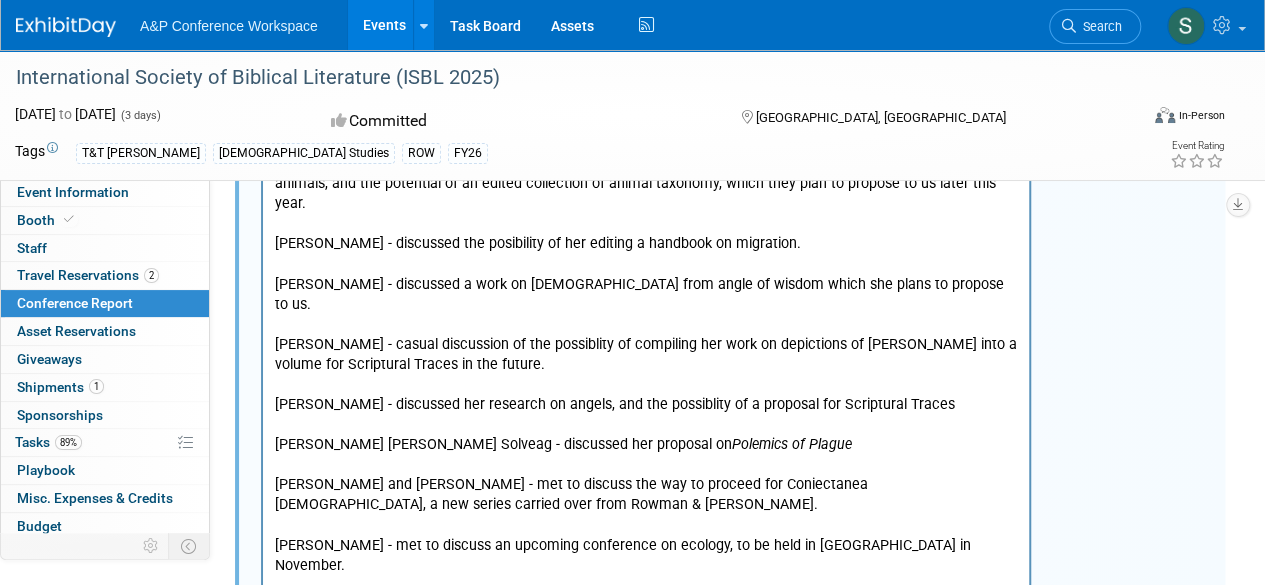 scroll, scrollTop: 3900, scrollLeft: 0, axis: vertical 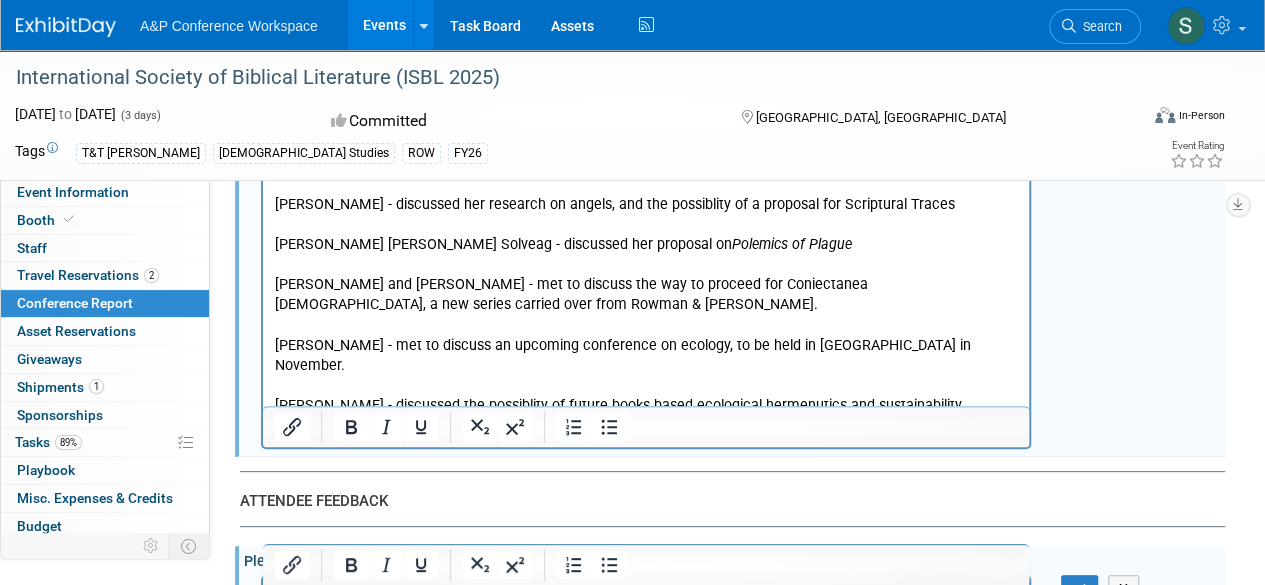 click on "Peter Atkins and Suzanna Millar - informal dinner, discussed the possibility of a reception history volume on tapestries, a potential subsection of The Library of Hebrew Bible/Old Testament Studies focused on animals, and the potential of an edited collection of animal taxonomy, which they plan to propose to us later this year. Alexiana Fry - discussed the posibility of her editing a handbook on migration. Katherine Dell - discussed a work on biblical theology from angle of wisdom which she plans to propose to us. Lena-Sofia Tiemeyer - casual discussion of the possiblity of compiling her work on depictions of David into a volume for Scriptural Traces in the future. Camilla von Hejne - discussed her research on angels, and the possiblity of a proposal for Scriptural Traces Anne Rebecca Solveag - discussed her proposal on  Polemics of Plague Wally Cirafesi and Göran Eidevall - met to discuss the way to proceed for Coniectanea Biblica, a new series carried over from Rowman & Littlefield." at bounding box center [646, 171] 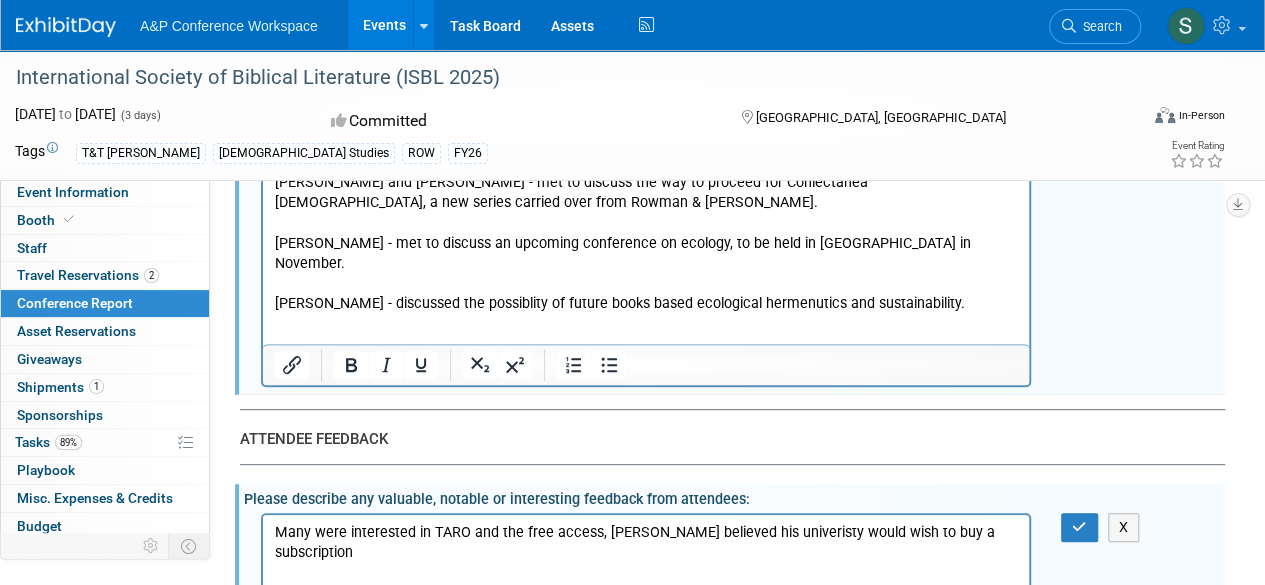 scroll, scrollTop: 4100, scrollLeft: 0, axis: vertical 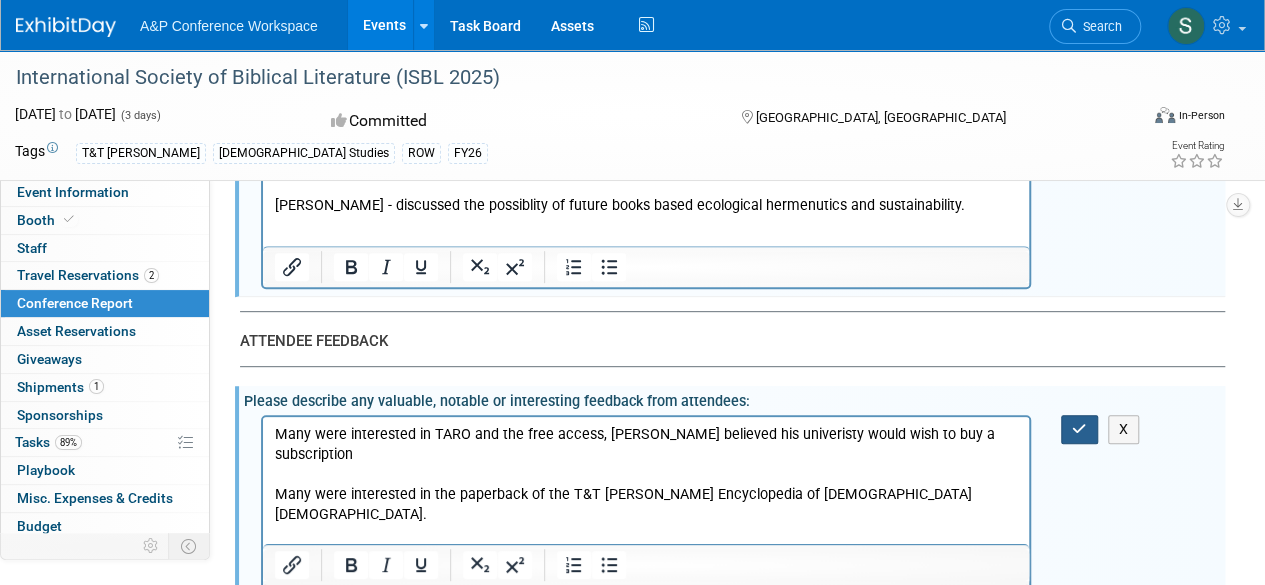 click at bounding box center (1079, 429) 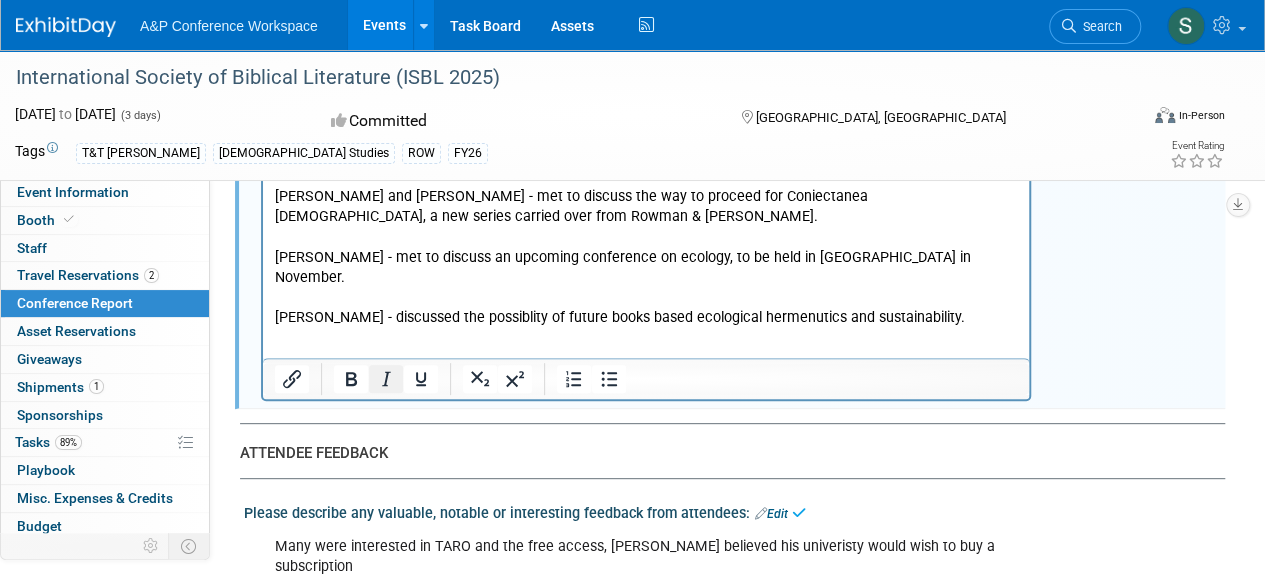 scroll, scrollTop: 3900, scrollLeft: 0, axis: vertical 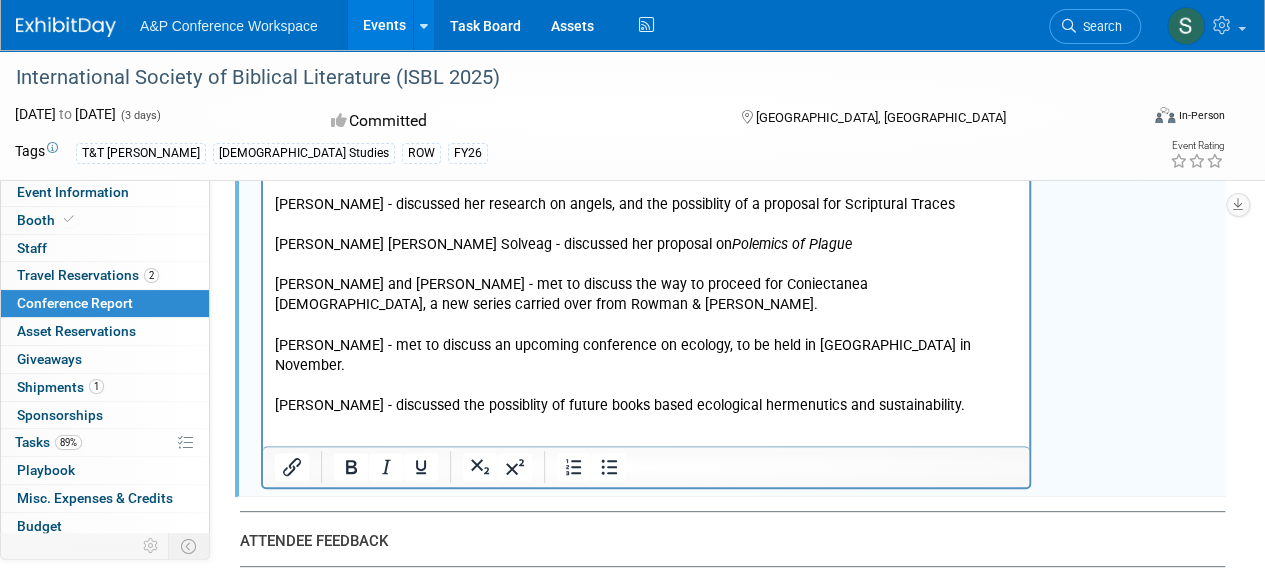 click at bounding box center (646, 446) 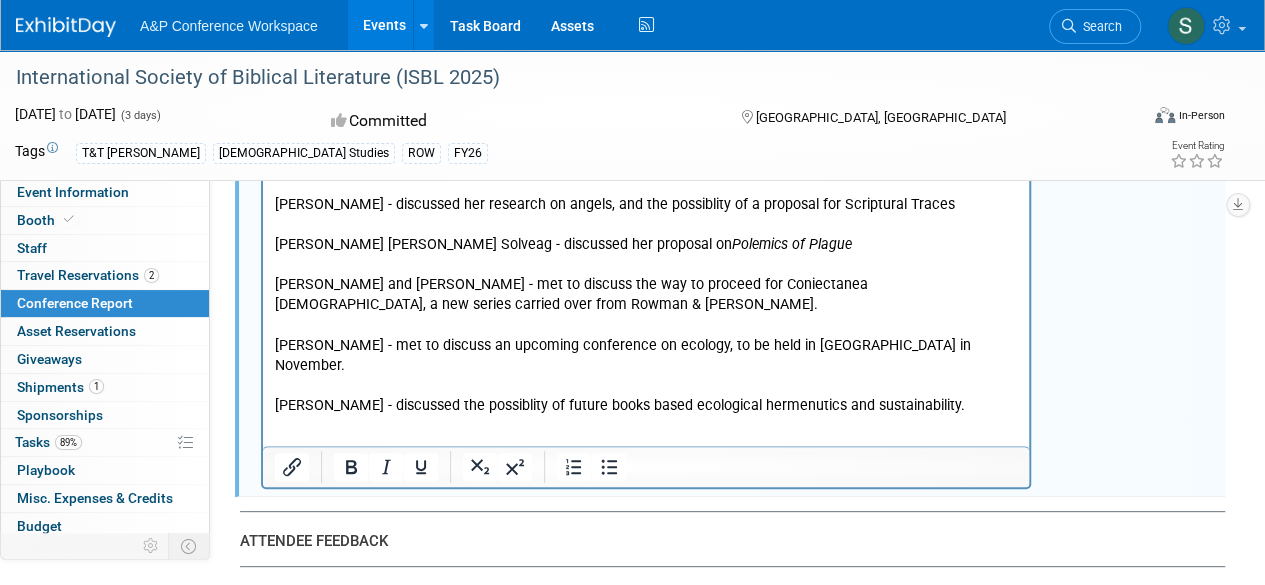 type 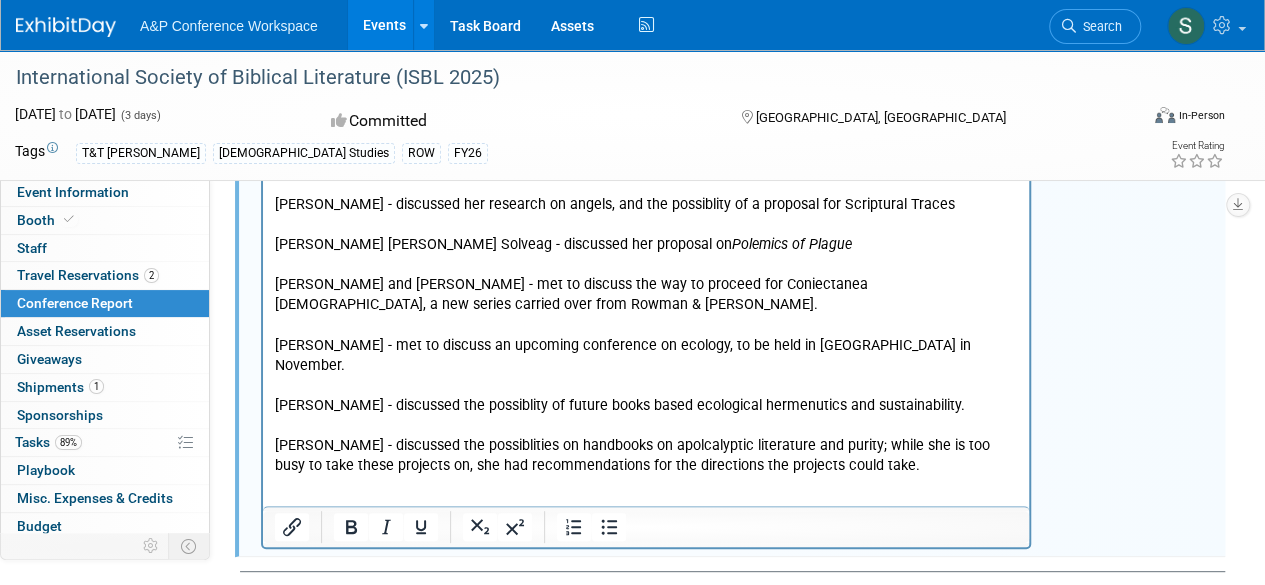 click at bounding box center (646, 506) 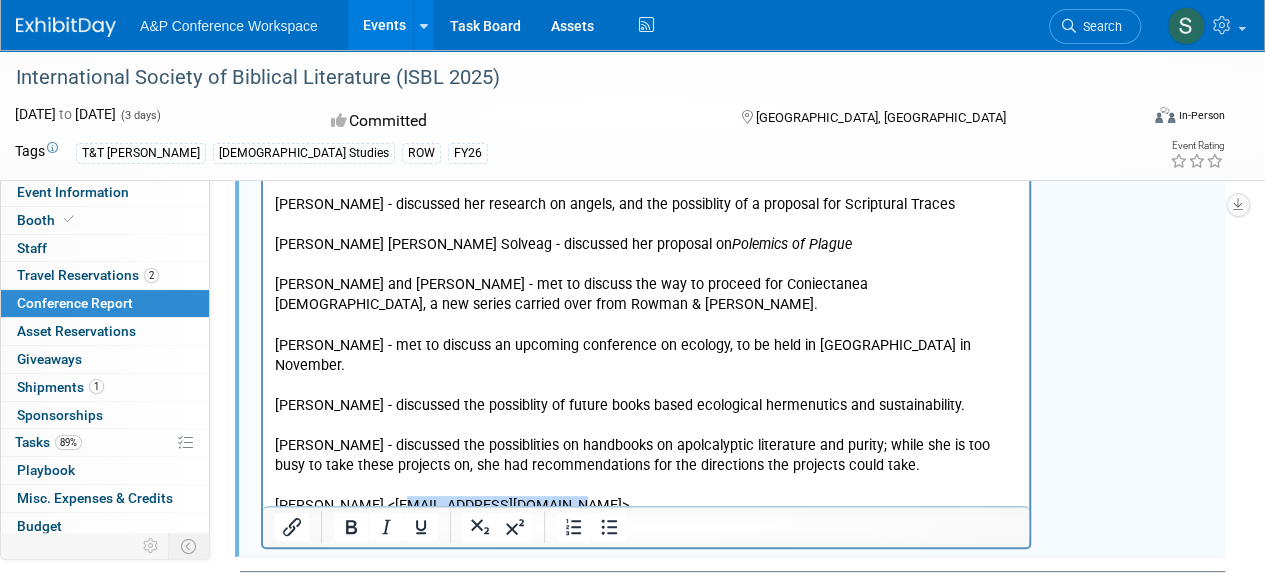drag, startPoint x: 557, startPoint y: 437, endPoint x: 385, endPoint y: 445, distance: 172.18594 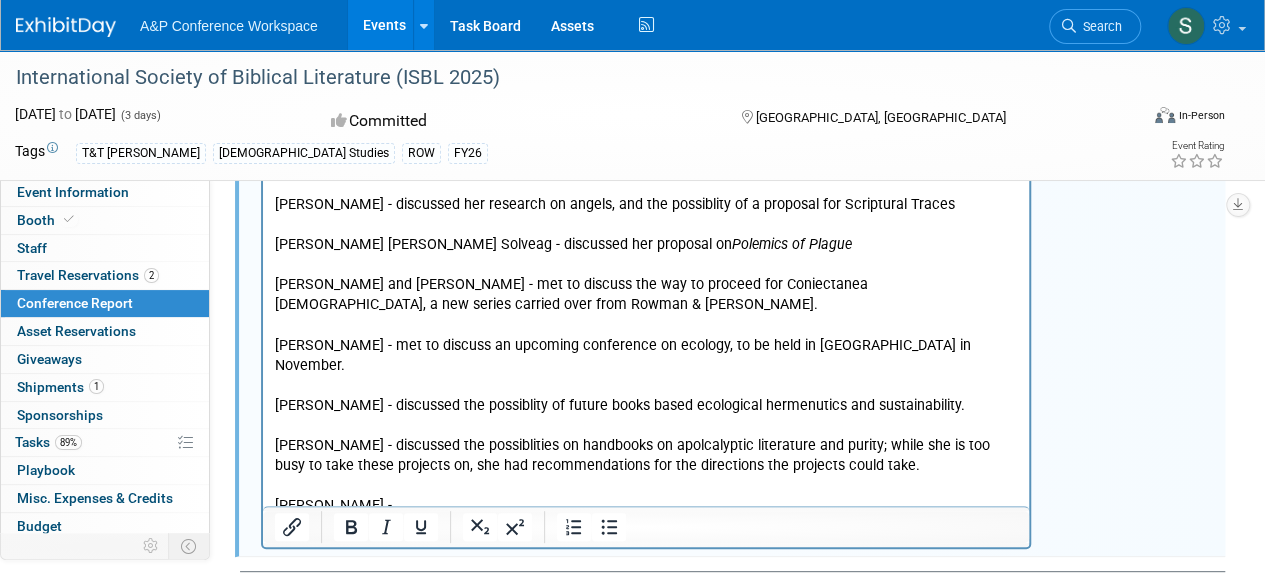 click on "Liza Esterhuizen -" at bounding box center (646, 506) 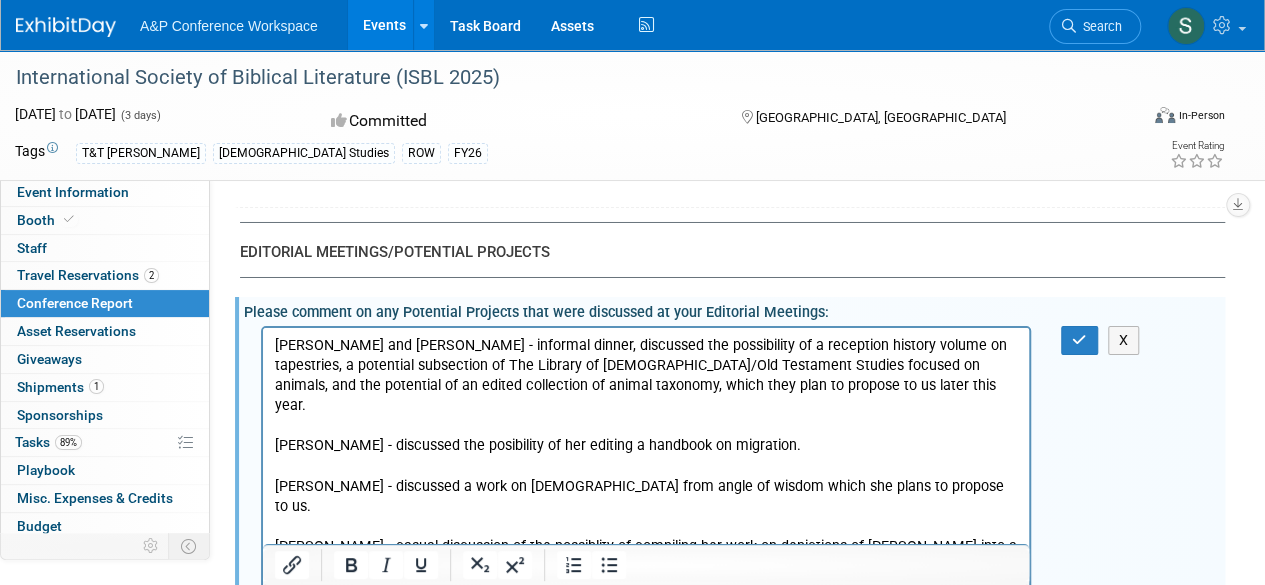scroll, scrollTop: 3400, scrollLeft: 0, axis: vertical 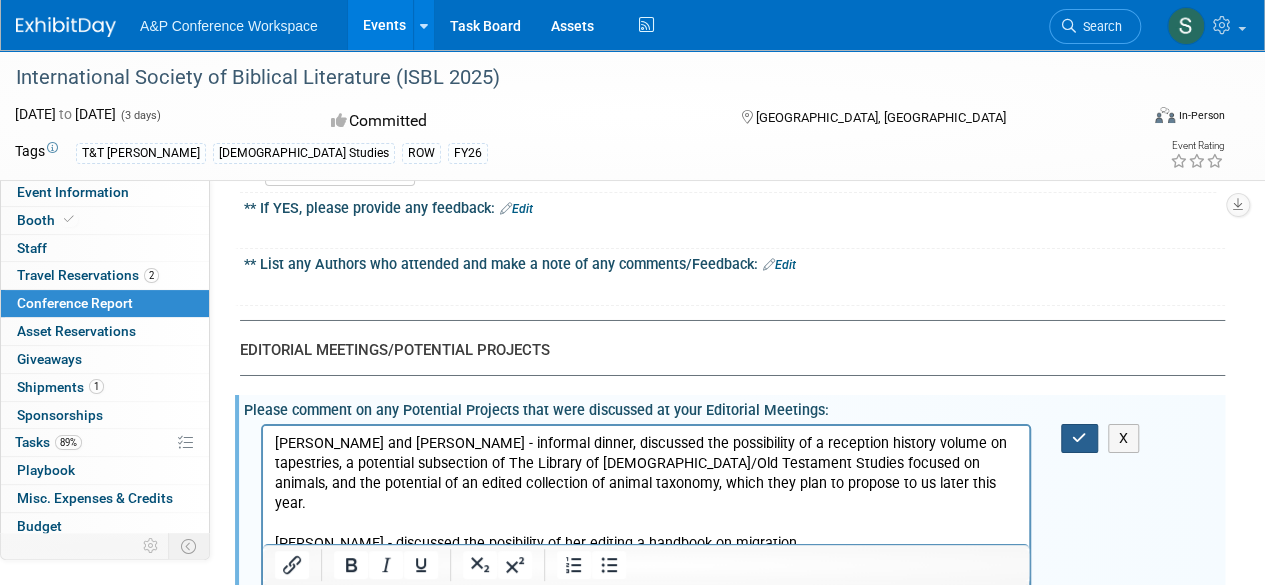 click at bounding box center (1079, 438) 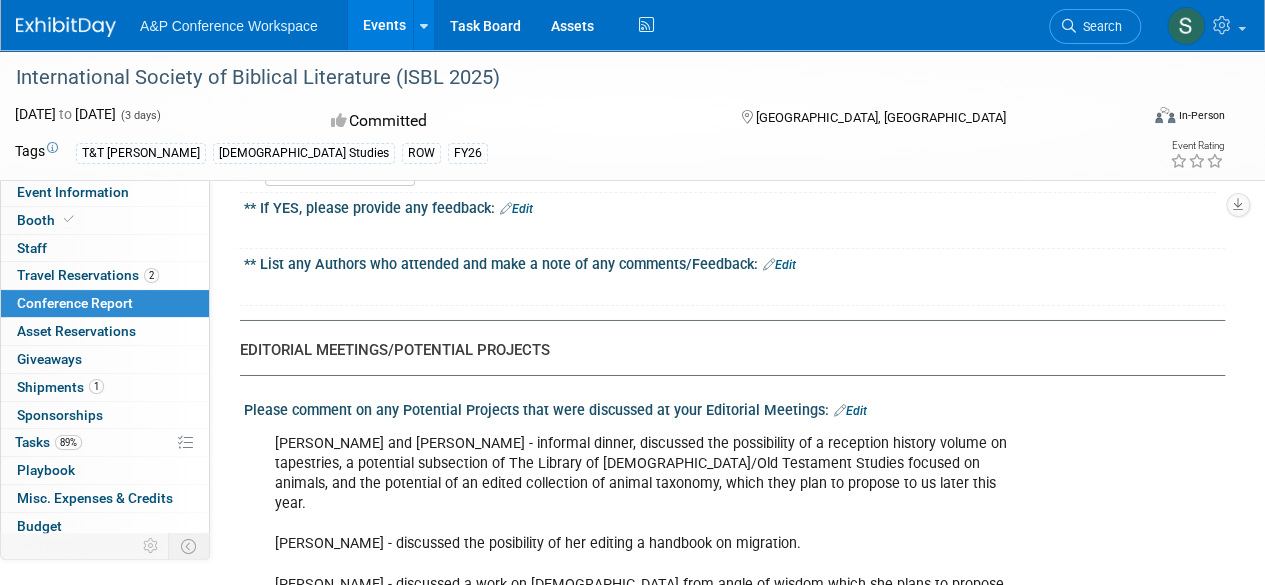 click on "Peter Atkins and Suzanna Millar - informal dinner, discussed the possibility of a reception history volume on tapestries, a potential subsection of The Library of Hebrew Bible/Old Testament Studies focused on animals, and the potential of an edited collection of animal taxonomy, which they plan to propose to us later this year. Alexiana Fry - discussed the posibility of her editing a handbook on migration. Katherine Dell - discussed a work on biblical theology from angle of wisdom which she plans to propose to us. Lena-Sofia Tiemeyer - casual discussion of the possiblity of compiling her work on depictions of David into a volume for Scriptural Traces in the future. Camilla von Hejne - discussed her research on angels, and the possiblity of a proposal for Scriptural Traces X" at bounding box center (734, 754) 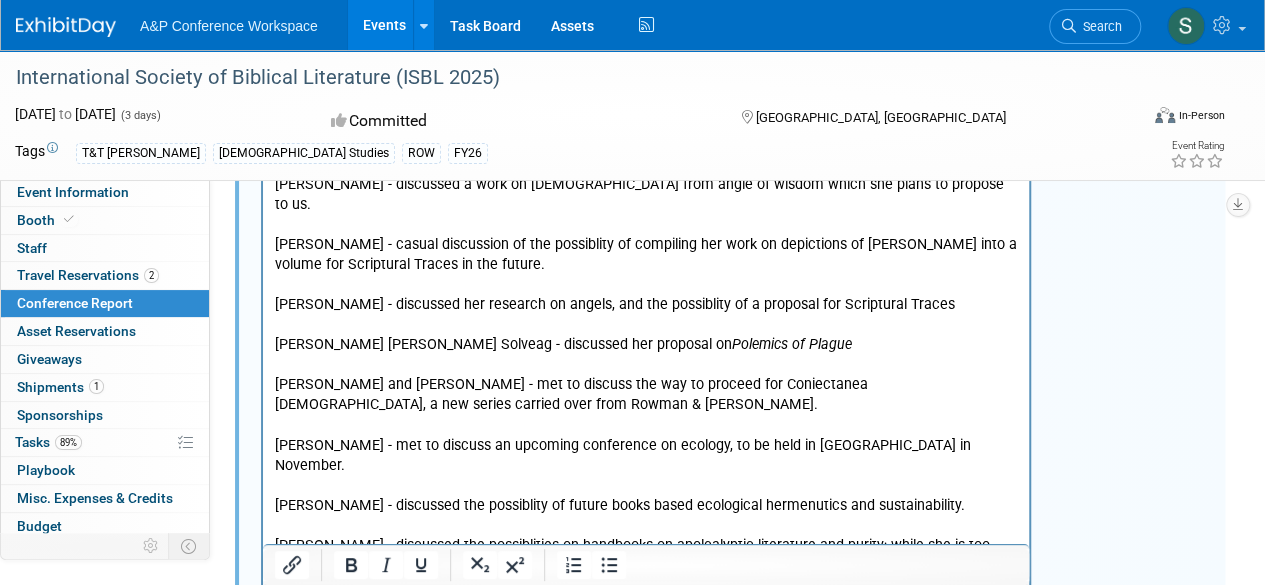 scroll, scrollTop: 3900, scrollLeft: 0, axis: vertical 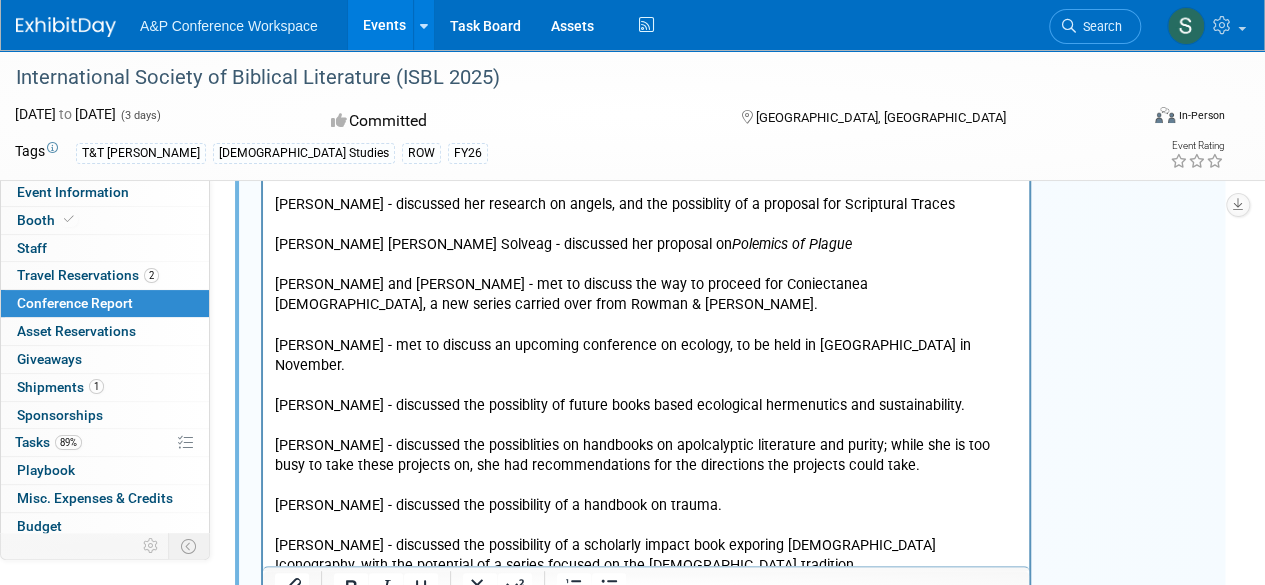 click on "Peter Atkins and Suzanna Millar - informal dinner, discussed the possibility of a reception history volume on tapestries, a potential subsection of The Library of Hebrew Bible/Old Testament Studies focused on animals, and the potential of an edited collection of animal taxonomy, which they plan to propose to us later this year. Alexiana Fry - discussed the posibility of her editing a handbook on migration. Katherine Dell - discussed a work on biblical theology from angle of wisdom which she plans to propose to us. Lena-Sofia Tiemeyer - casual discussion of the possiblity of compiling her work on depictions of David into a volume for Scriptural Traces in the future. Camilla von Hejne - discussed her research on angels, and the possiblity of a proposal for Scriptural Traces Anne Rebecca Solveag - discussed her proposal on  Polemics of Plague Wally Cirafesi and Göran Eidevall - met to discuss the way to proceed for Coniectanea Biblica, a new series carried over from Rowman & Littlefield." at bounding box center [646, 251] 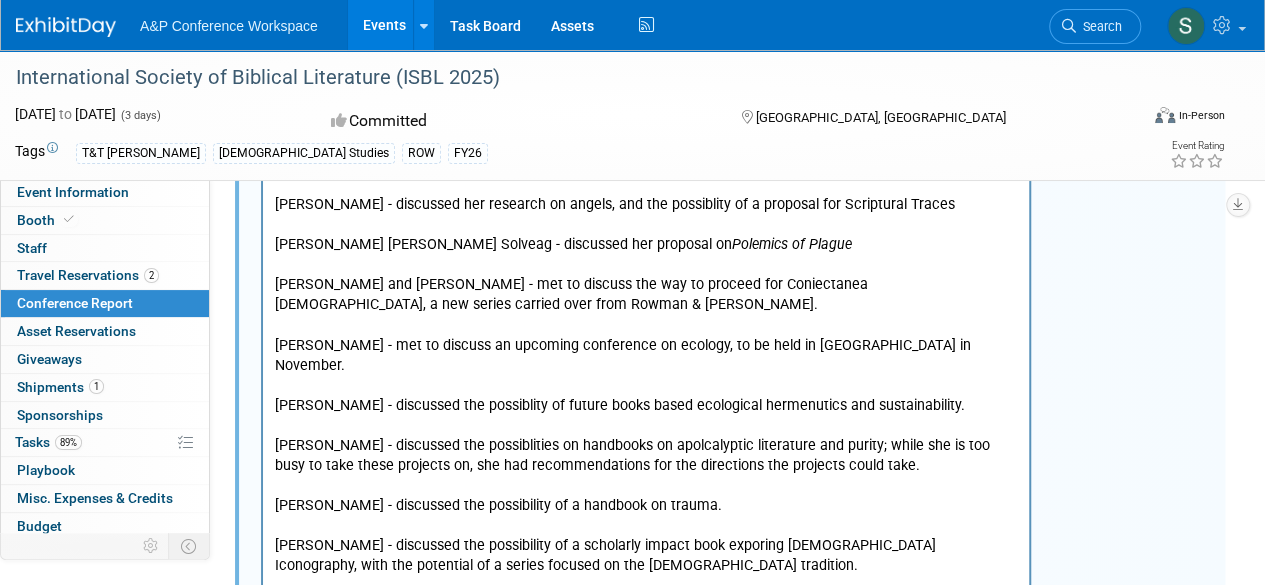 type 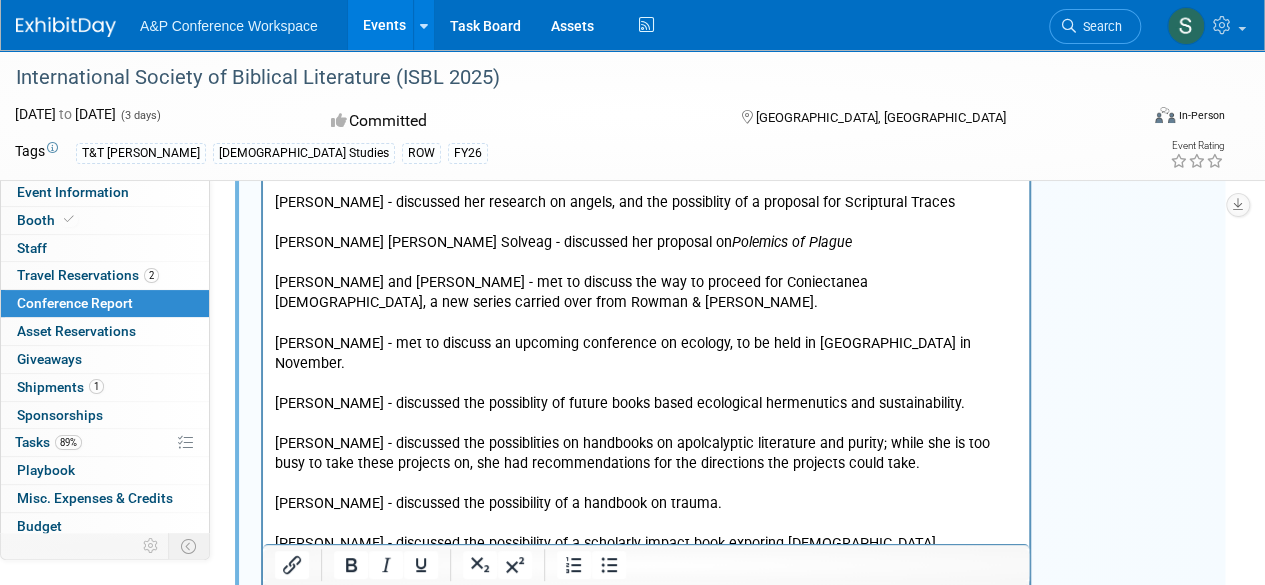 click on "Jule Classness - discussed the possiblity of a book on ecological hermenutics and feminism, drawing upon her network." at bounding box center (646, 615) 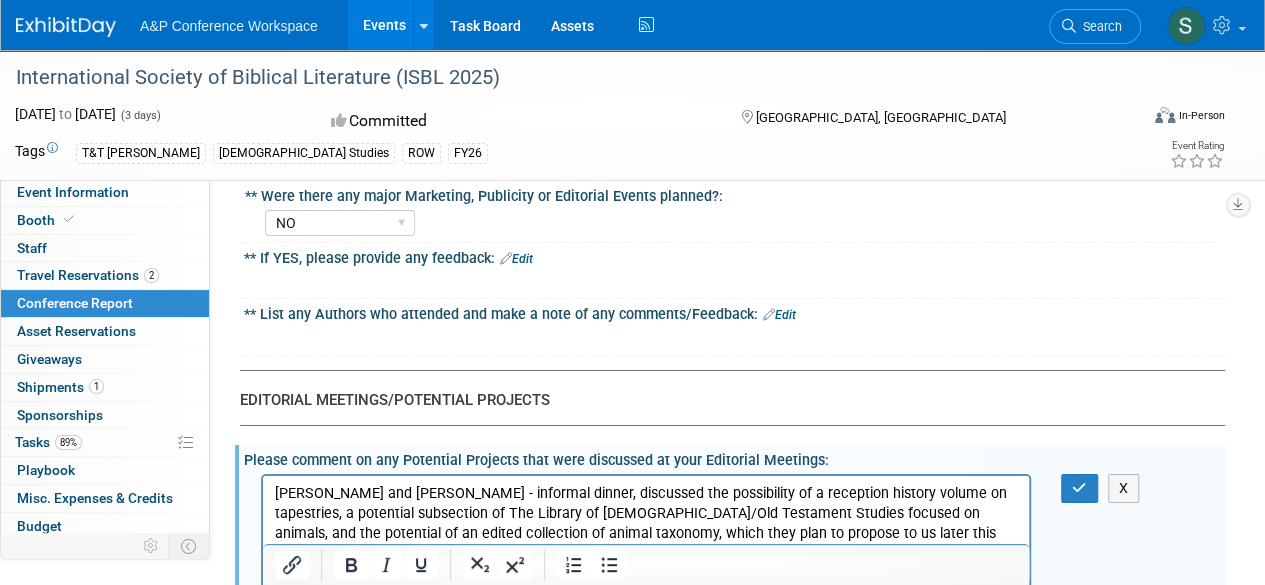 scroll, scrollTop: 3382, scrollLeft: 0, axis: vertical 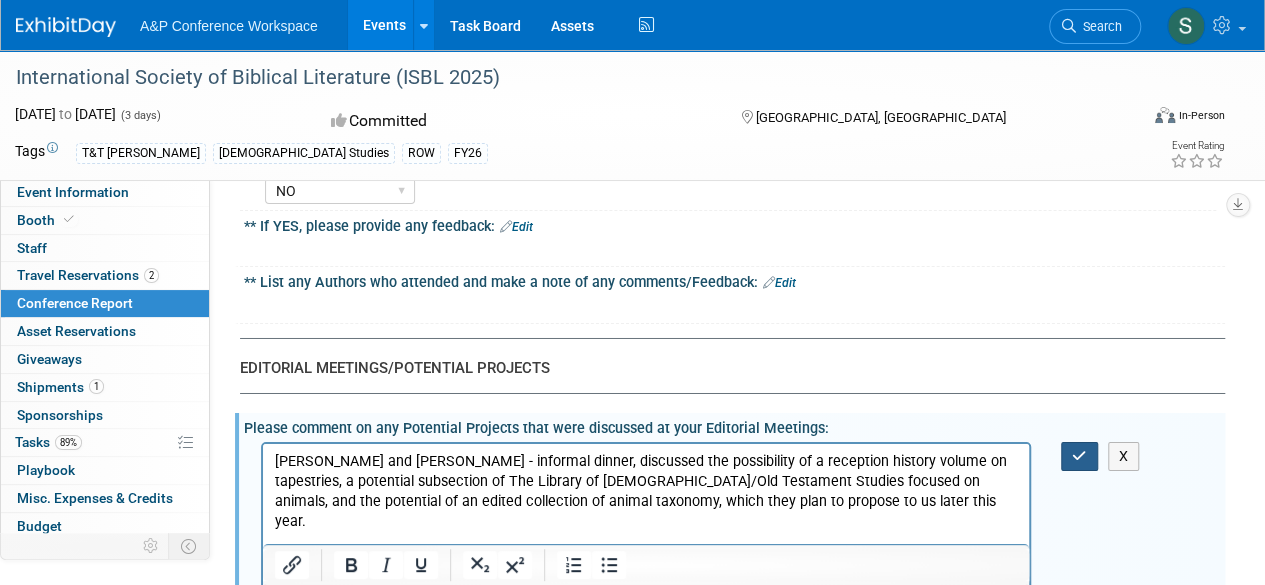 click at bounding box center [1079, 456] 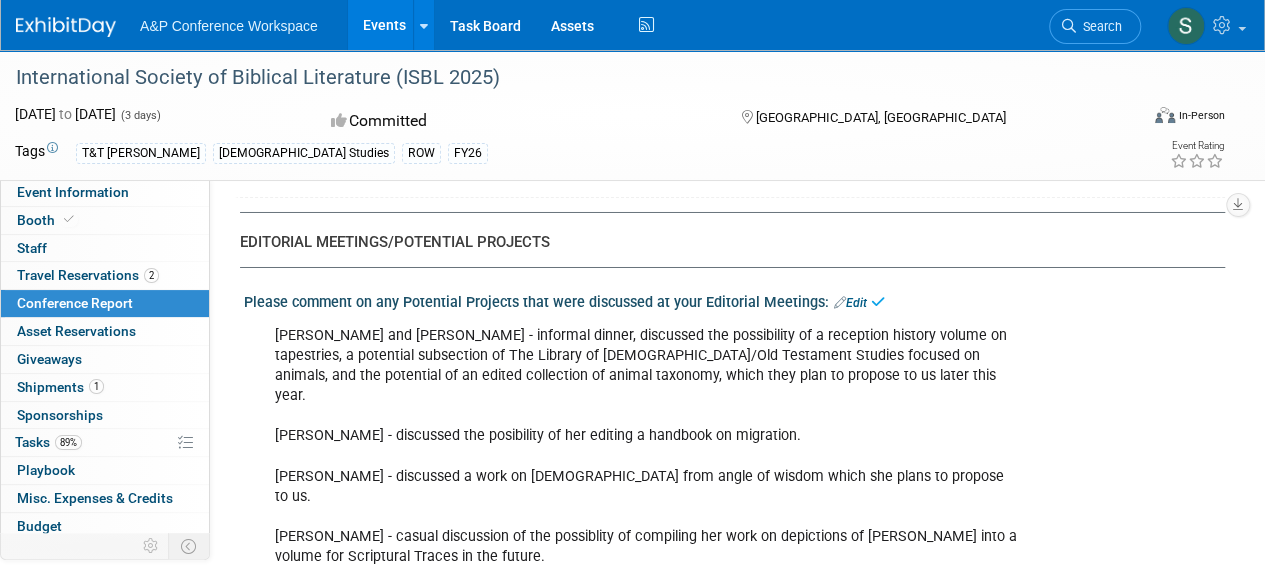 scroll, scrollTop: 3382, scrollLeft: 0, axis: vertical 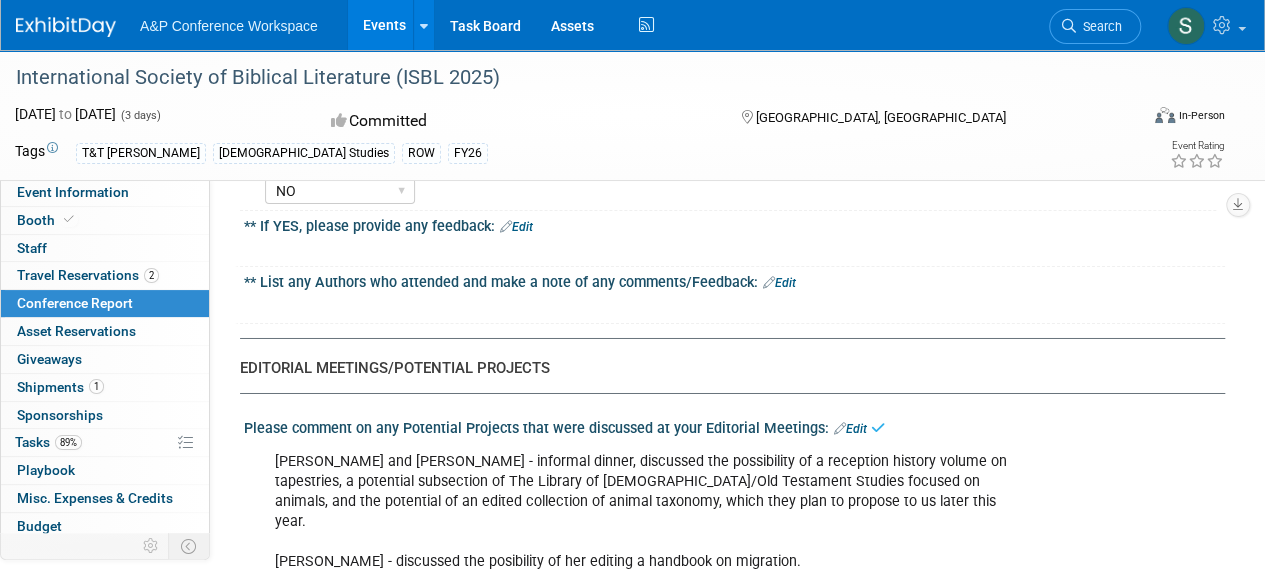 click on "Edit" at bounding box center (850, 429) 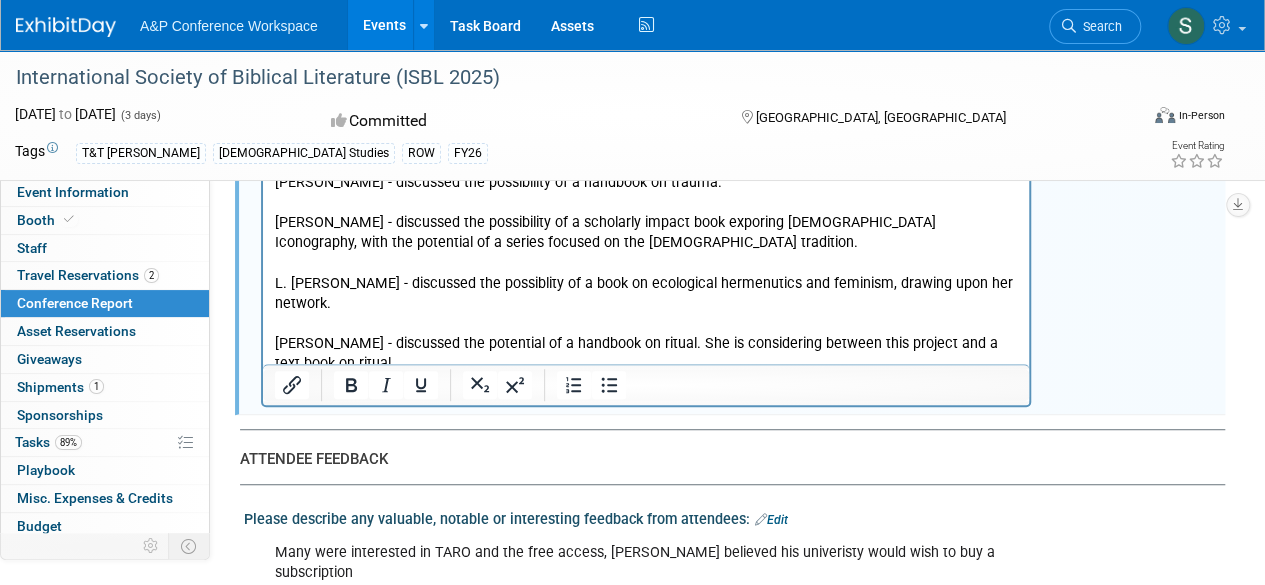 scroll, scrollTop: 4182, scrollLeft: 0, axis: vertical 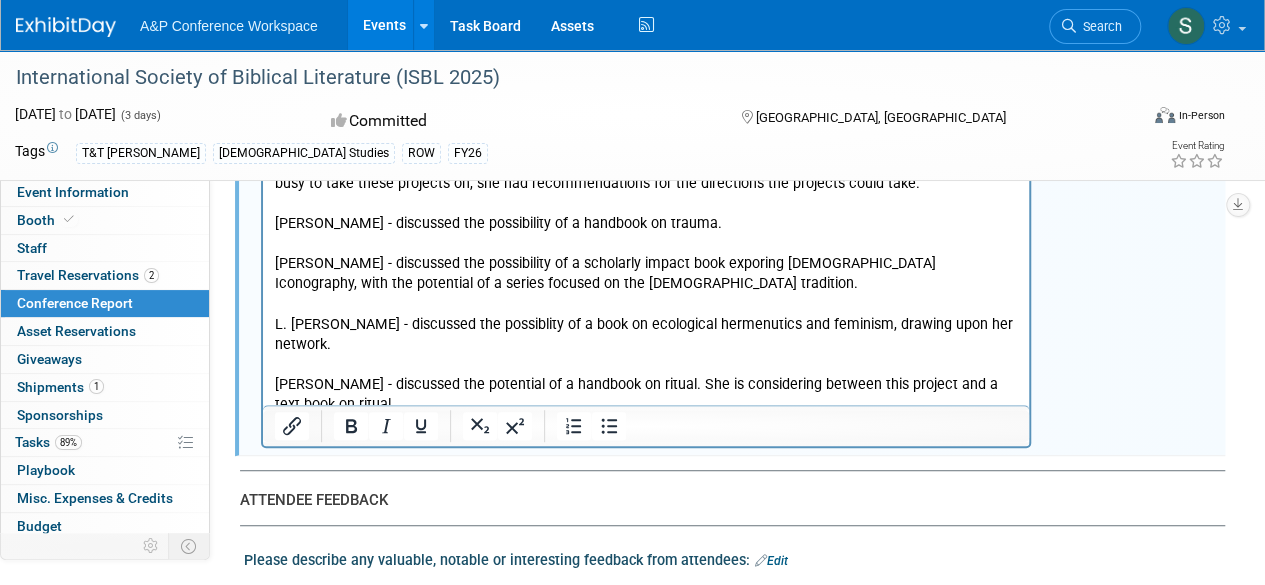 click on "Peter Atkins and Suzanna Millar - informal dinner, discussed the possibility of a reception history volume on tapestries, a potential subsection of The Library of Hebrew Bible/Old Testament Studies focused on animals, and the potential of an edited collection of animal taxonomy, which they plan to propose to us later this year. Alexiana Fry - discussed the posibility of her editing a handbook on migration. Katherine Dell - discussed a work on biblical theology from angle of wisdom which she plans to propose to us. Lena-Sofia Tiemeyer - casual discussion of the possiblity of compiling her work on depictions of David into a volume for Scriptural Traces in the future. Camilla von Hejne - discussed her research on angels, and the possiblity of a proposal for Scriptural Traces Anne Rebecca Solveag - discussed her proposal on  Polemics of Plague Wally Cirafesi and Göran Eidevall - met to discuss the way to proceed for Coniectanea Biblica, a new series carried over from Rowman & Littlefield." at bounding box center [646, 29] 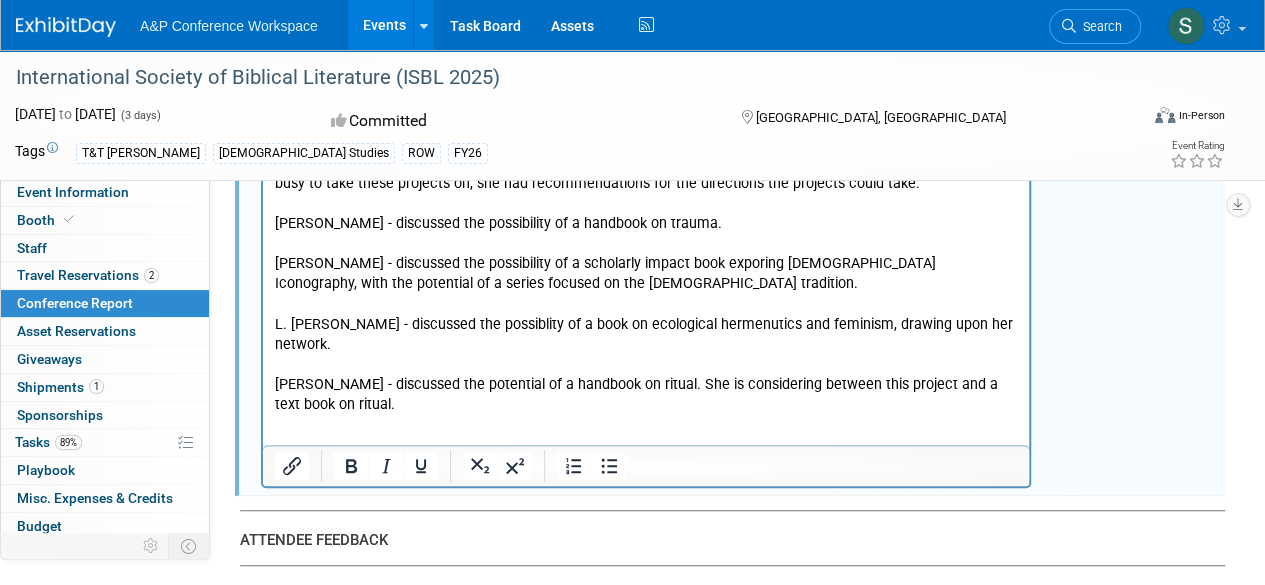 paste 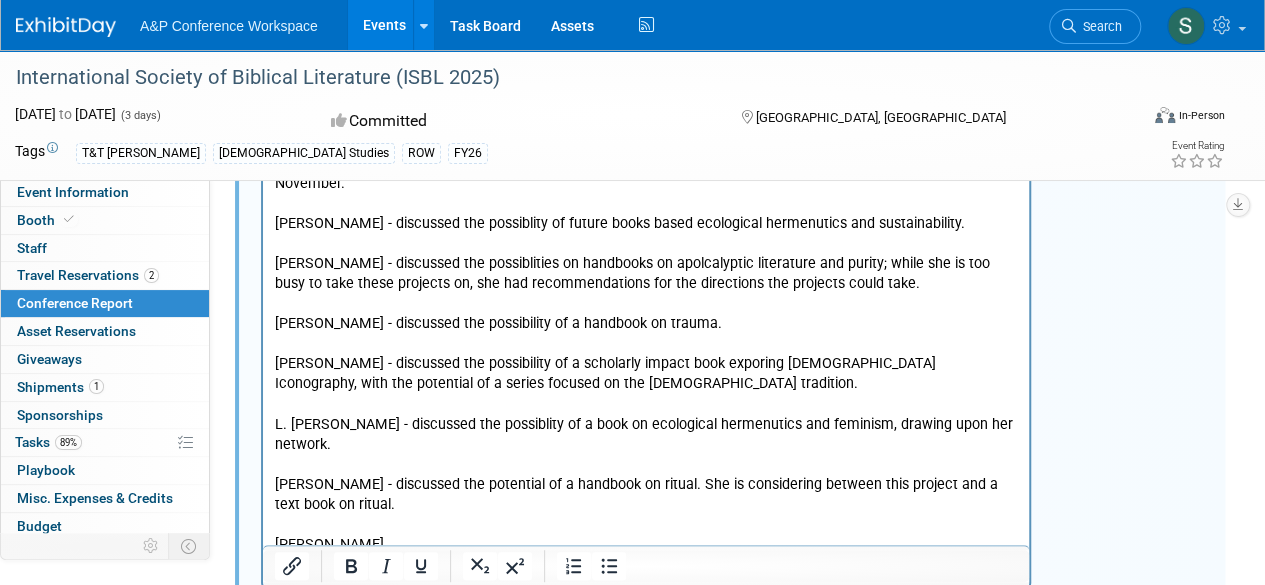scroll, scrollTop: 4084, scrollLeft: 0, axis: vertical 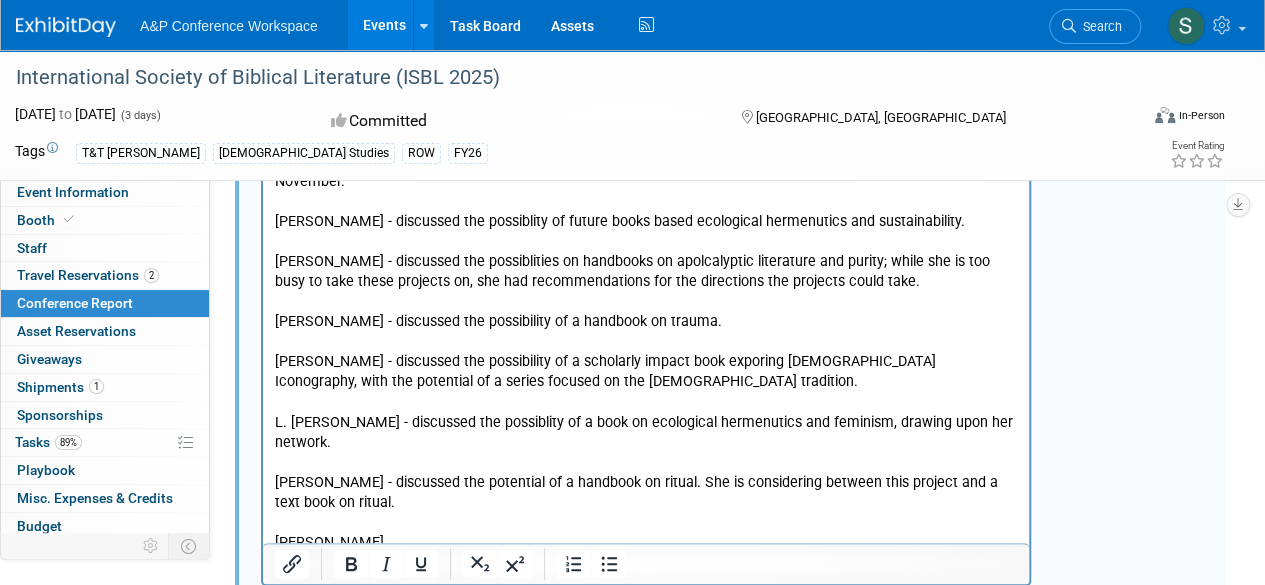 click on "Jenny Read-Heimerdinger" at bounding box center (646, 543) 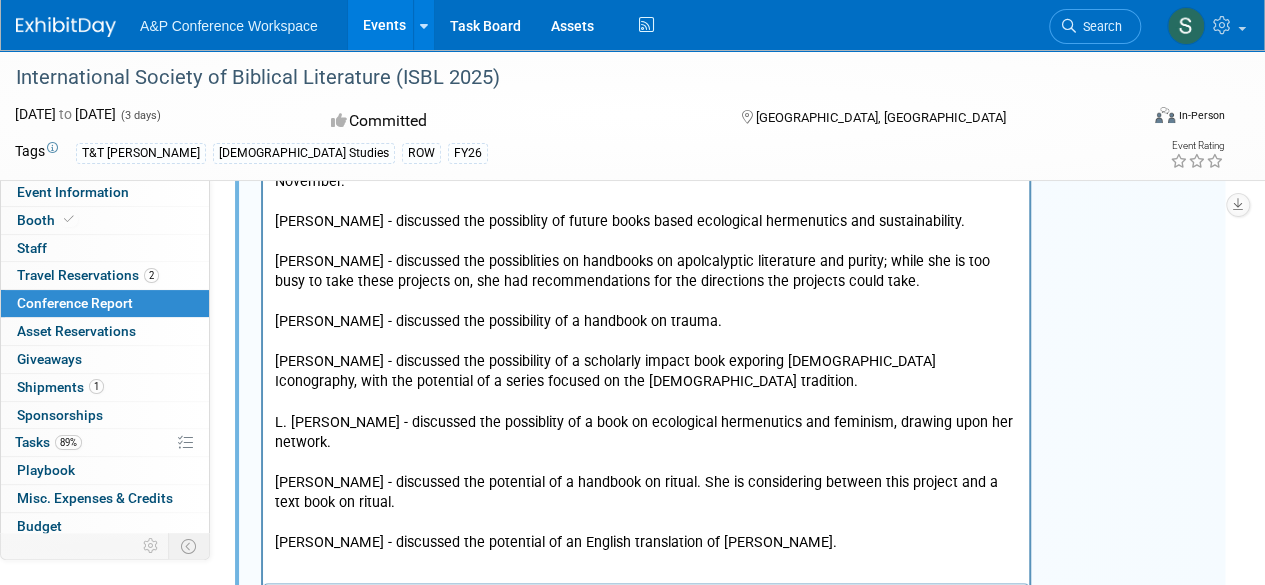 click on "Jenny Read-Heimerdinger - discussed the potential of an English translation of John Bezea." at bounding box center [646, 543] 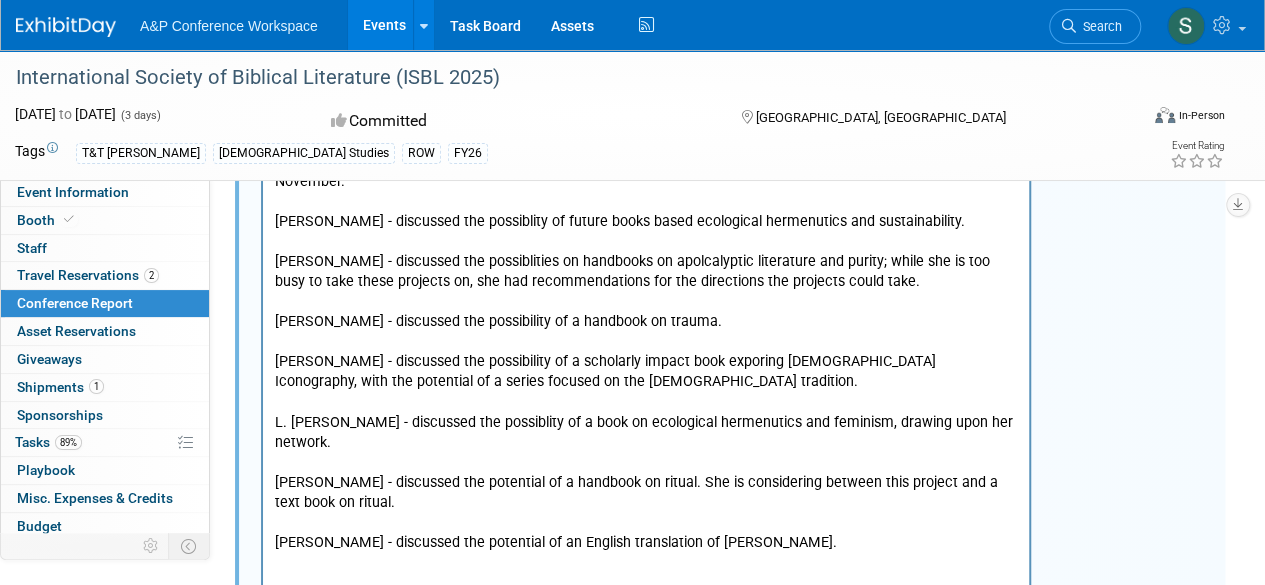 click on "Jenny Read-Heimerdinger - discussed the potential of an English translation of John Bezea." at bounding box center (646, 543) 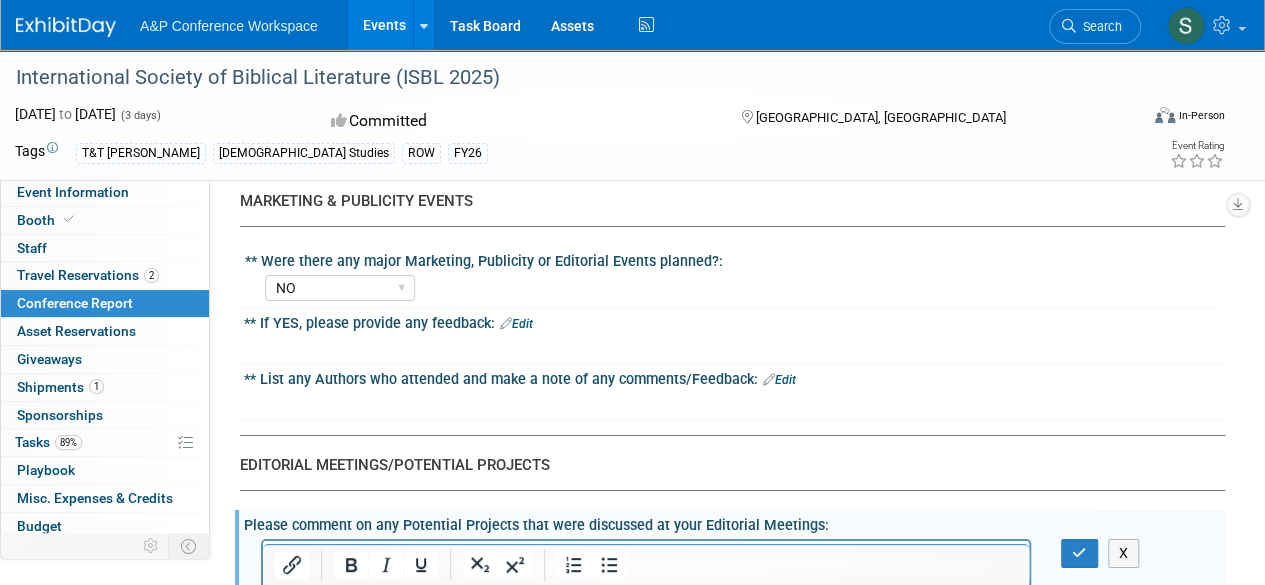 scroll, scrollTop: 3284, scrollLeft: 0, axis: vertical 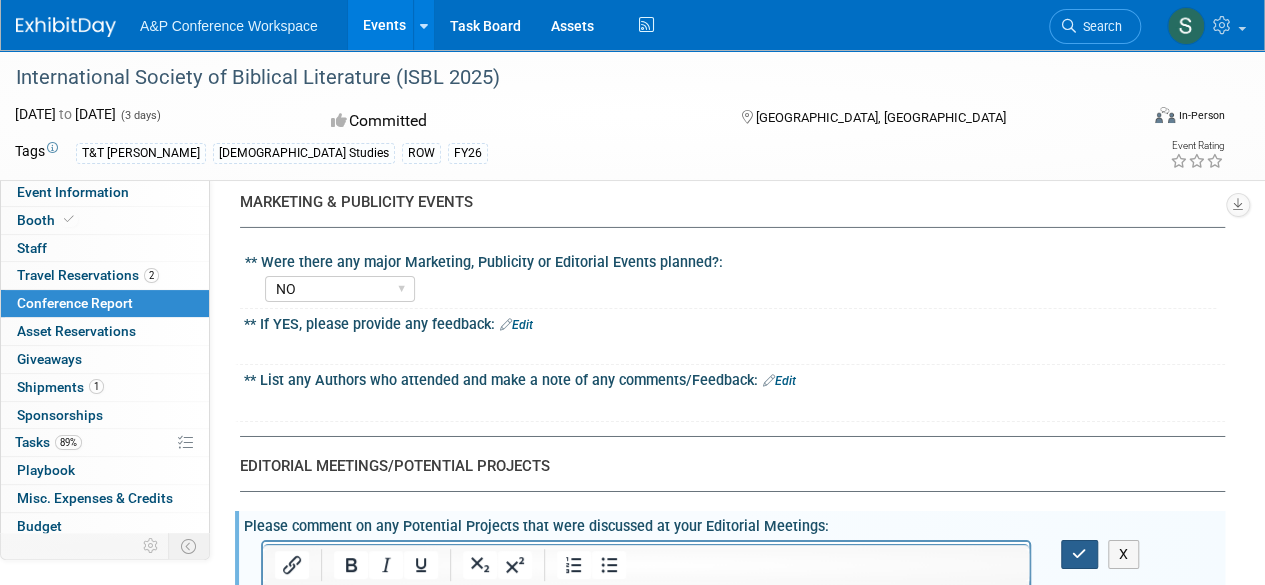 click at bounding box center [1079, 554] 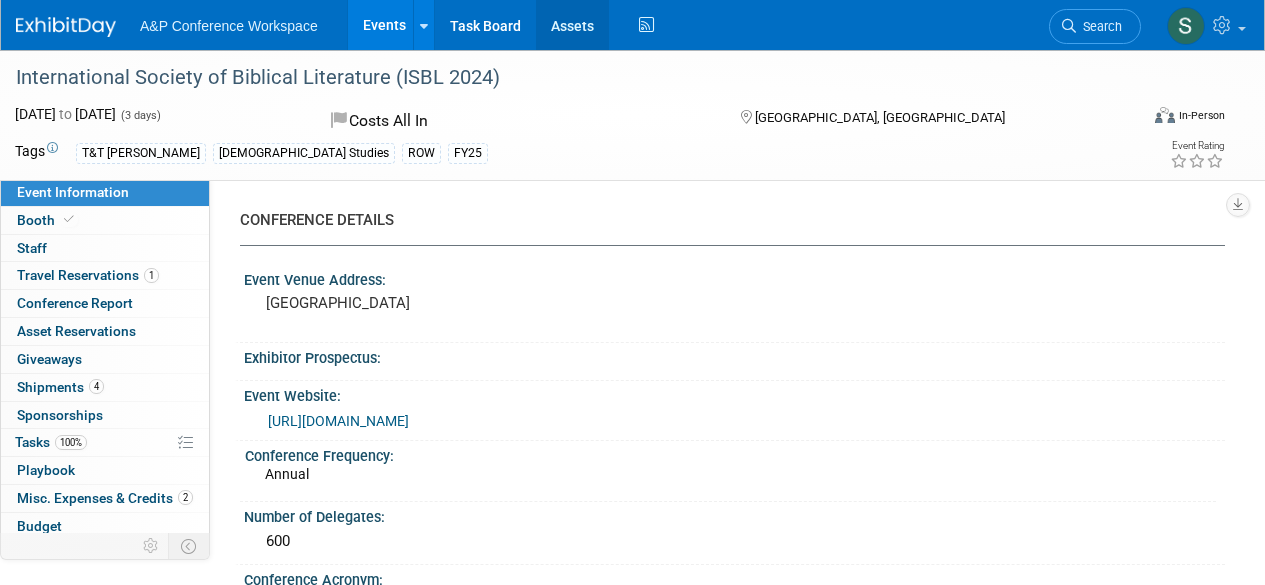 scroll, scrollTop: 0, scrollLeft: 0, axis: both 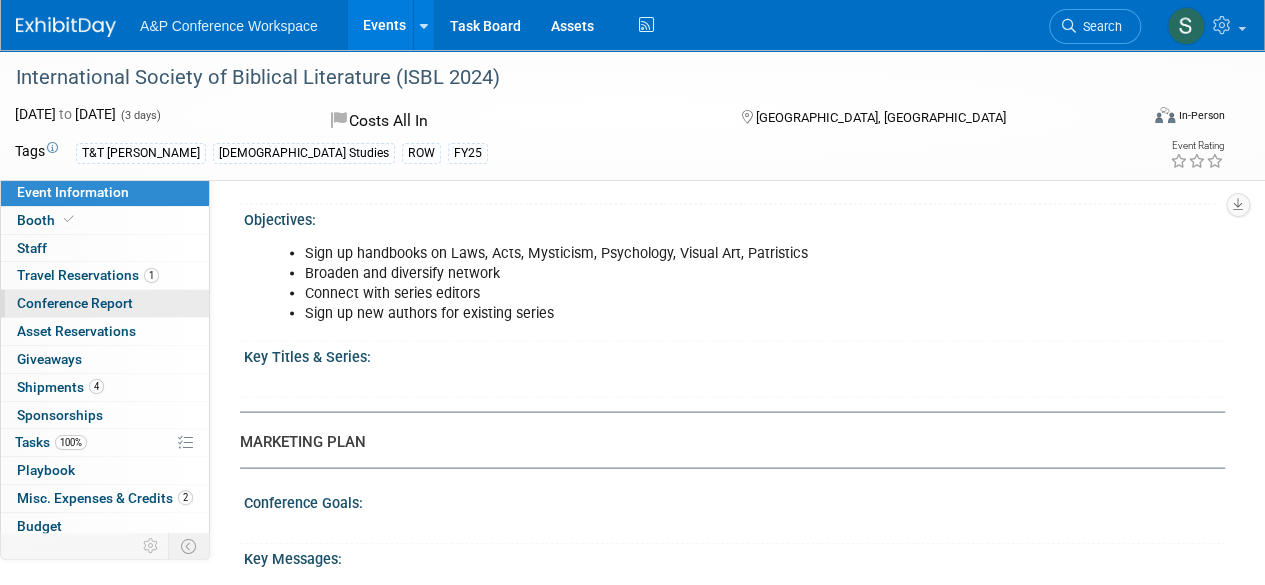 click on "Conference Report" at bounding box center (75, 303) 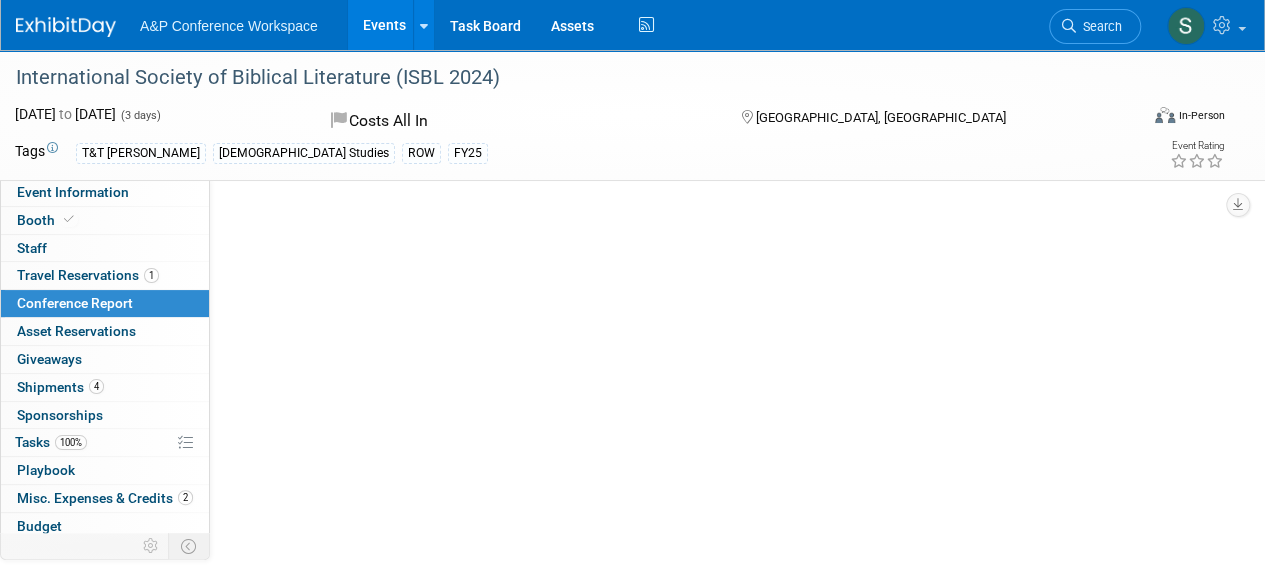 scroll, scrollTop: 0, scrollLeft: 0, axis: both 